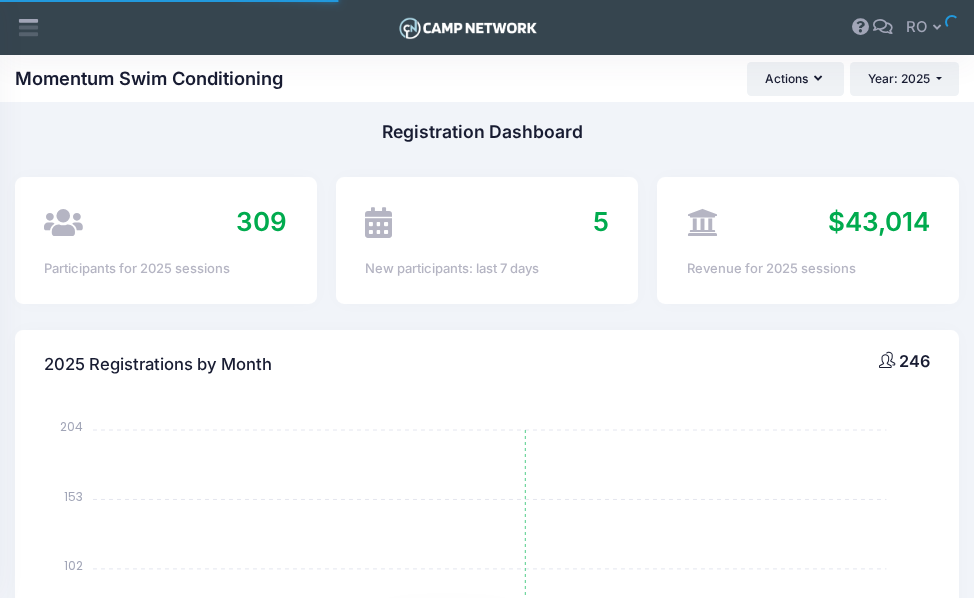 scroll, scrollTop: 0, scrollLeft: 0, axis: both 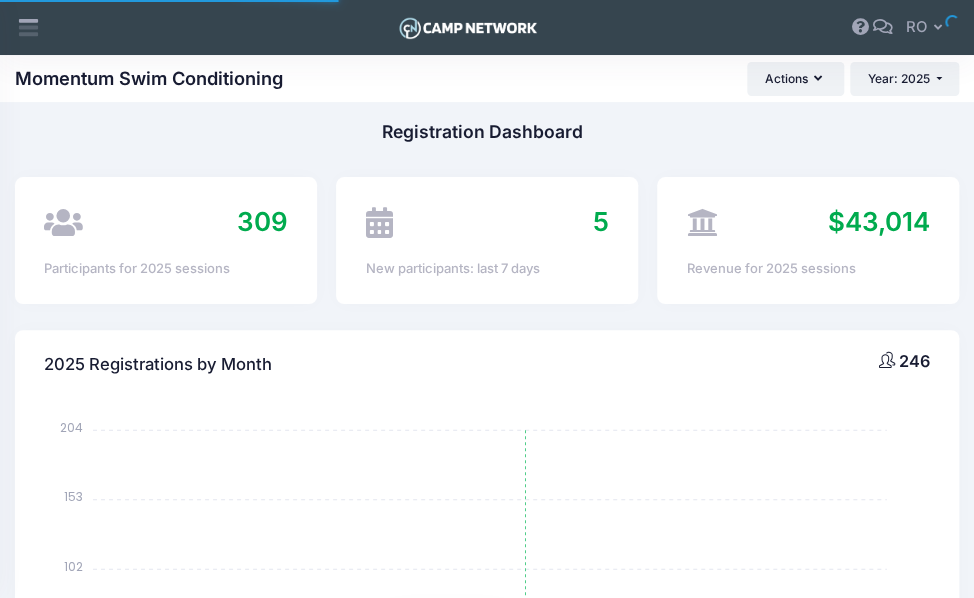 select 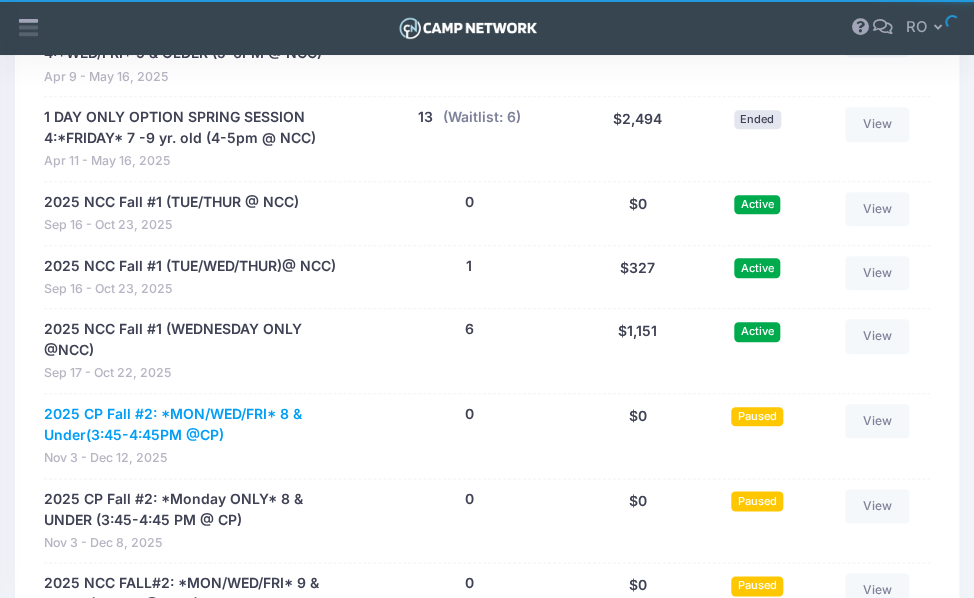 scroll, scrollTop: 2782, scrollLeft: 0, axis: vertical 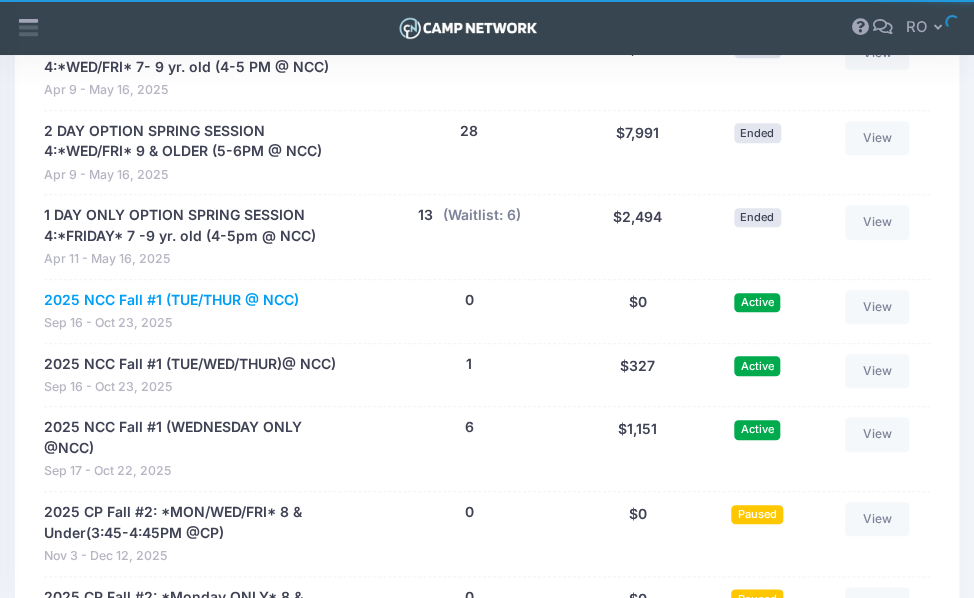 click on "2025 NCC Fall #1 (TUE/THUR @ NCC)" at bounding box center [171, 300] 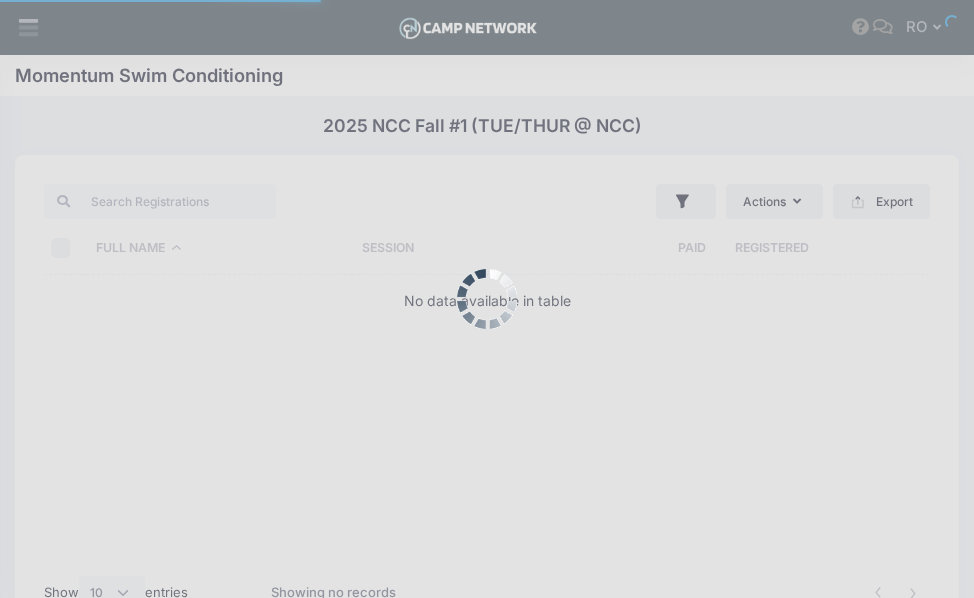 select on "10" 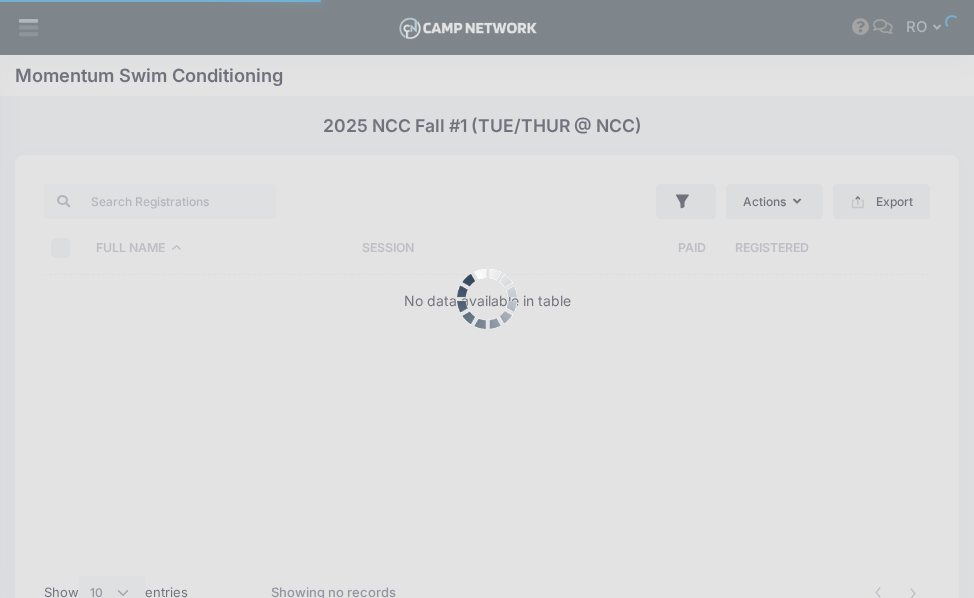 scroll, scrollTop: 0, scrollLeft: 0, axis: both 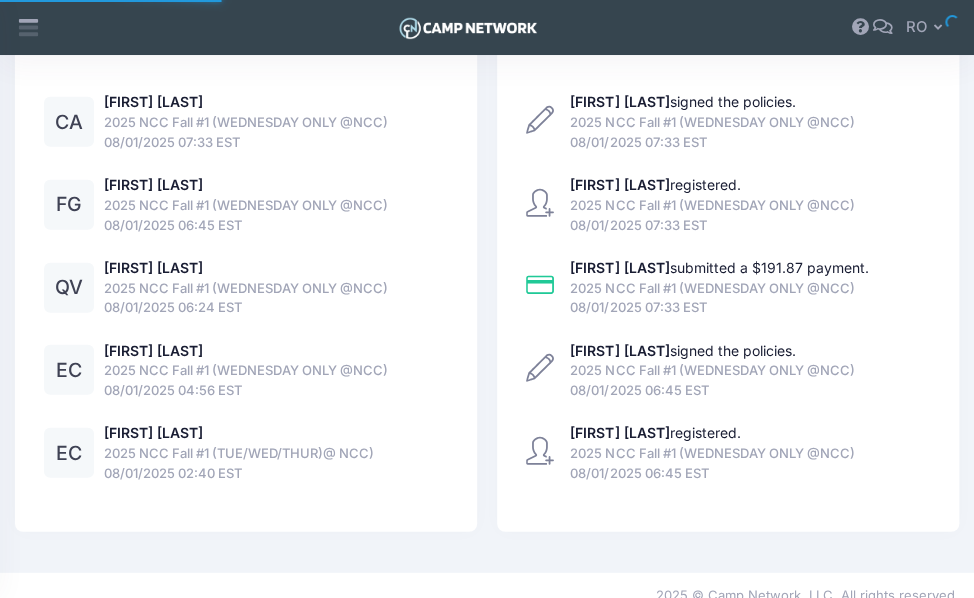 select 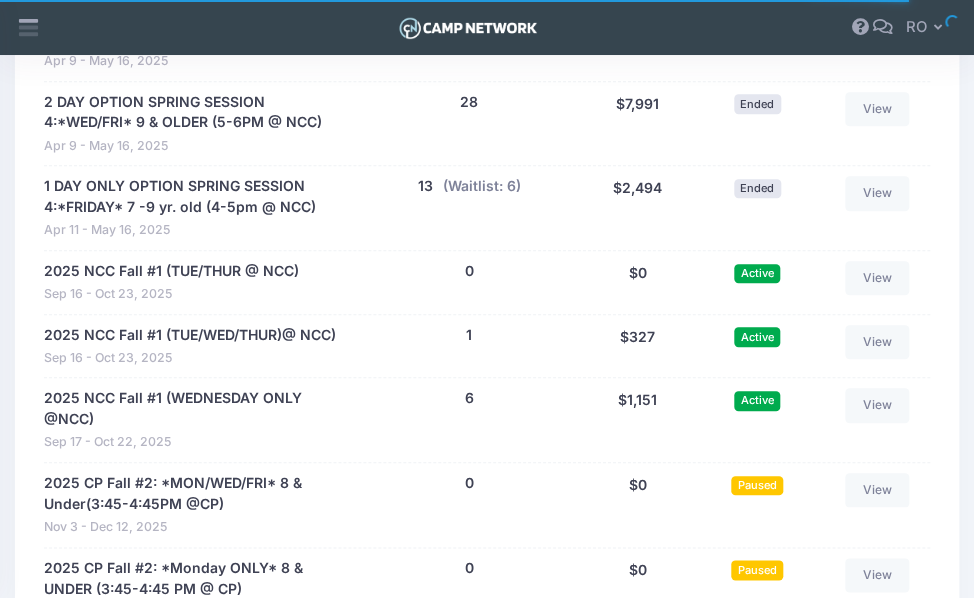 scroll, scrollTop: 2841, scrollLeft: 0, axis: vertical 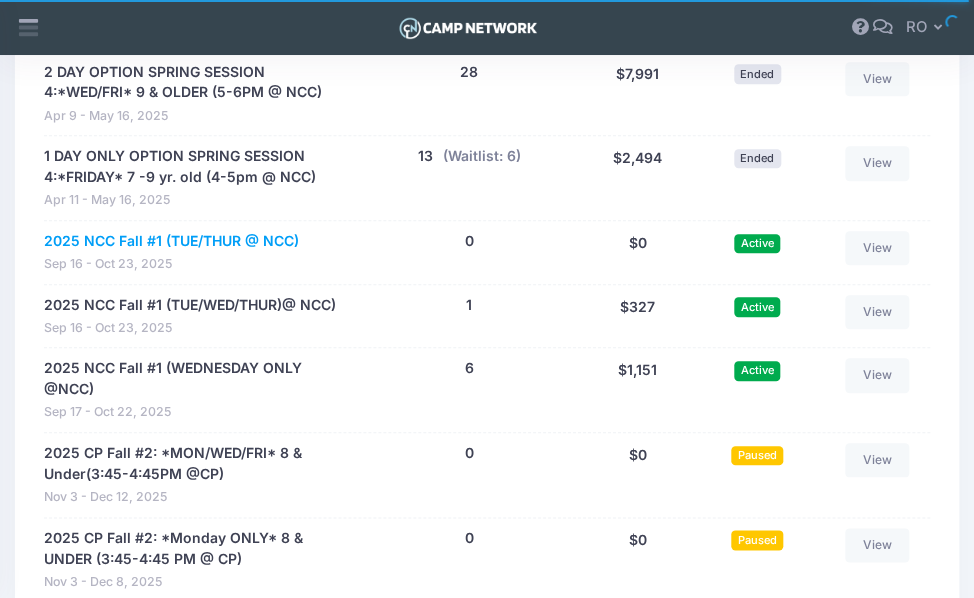 click on "2025 NCC Fall #1 (TUE/THUR @ NCC)" at bounding box center (171, 241) 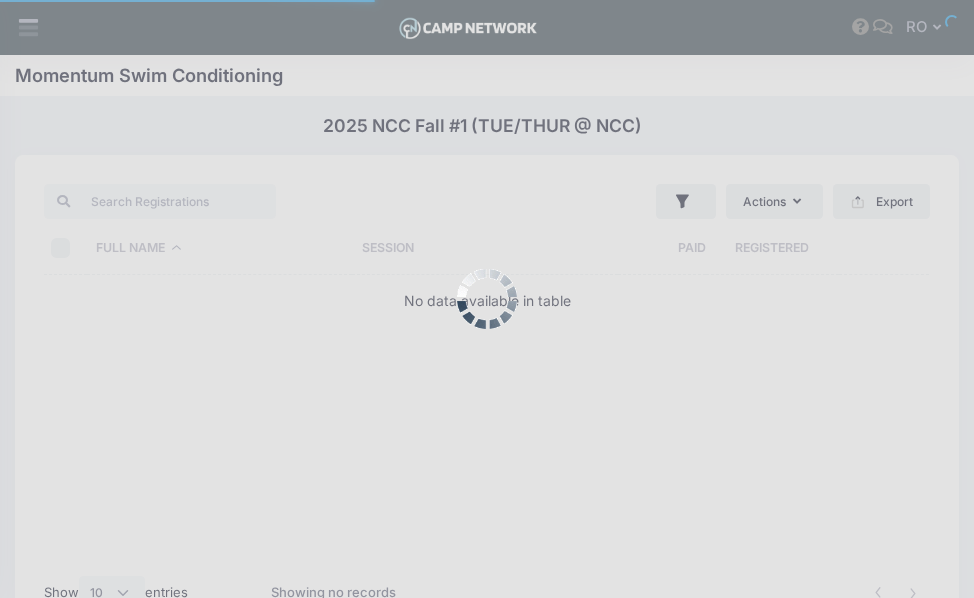 select on "10" 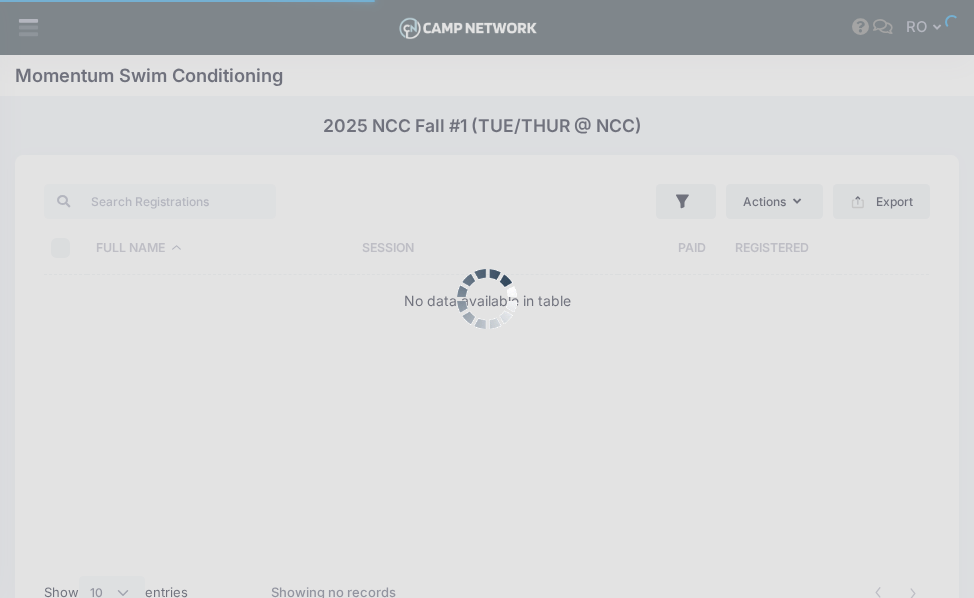 scroll, scrollTop: 0, scrollLeft: 0, axis: both 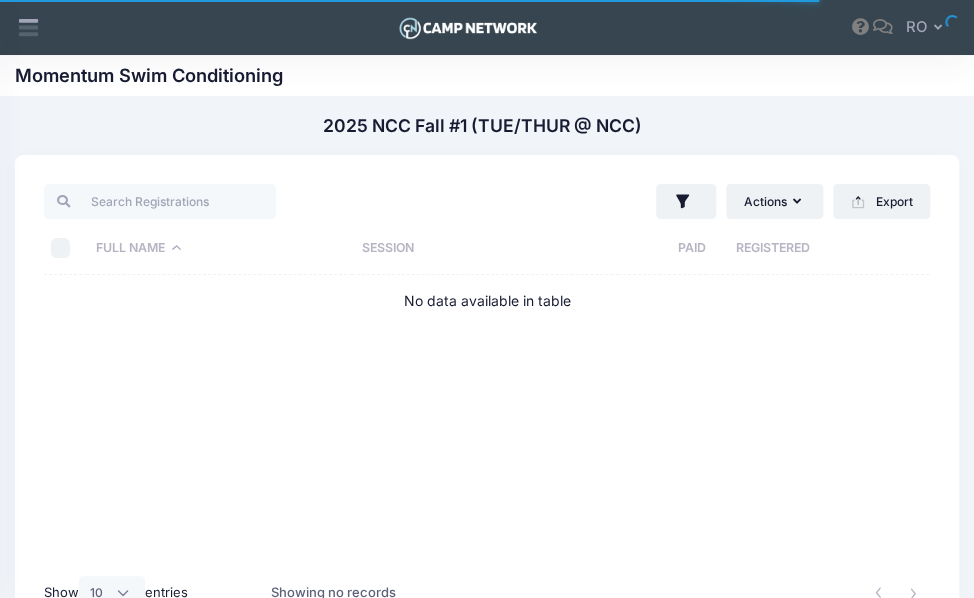 click on "2025 NCC Fall #1 (TUE/THUR @ NCC)
Camp Overview
Registration List" at bounding box center [482, 125] 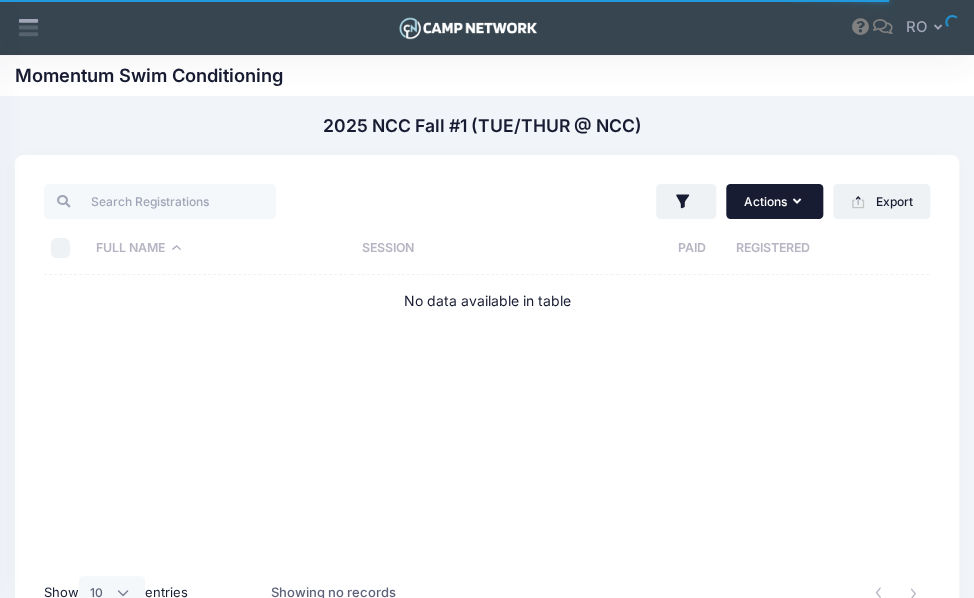 click on "Actions" at bounding box center [774, 201] 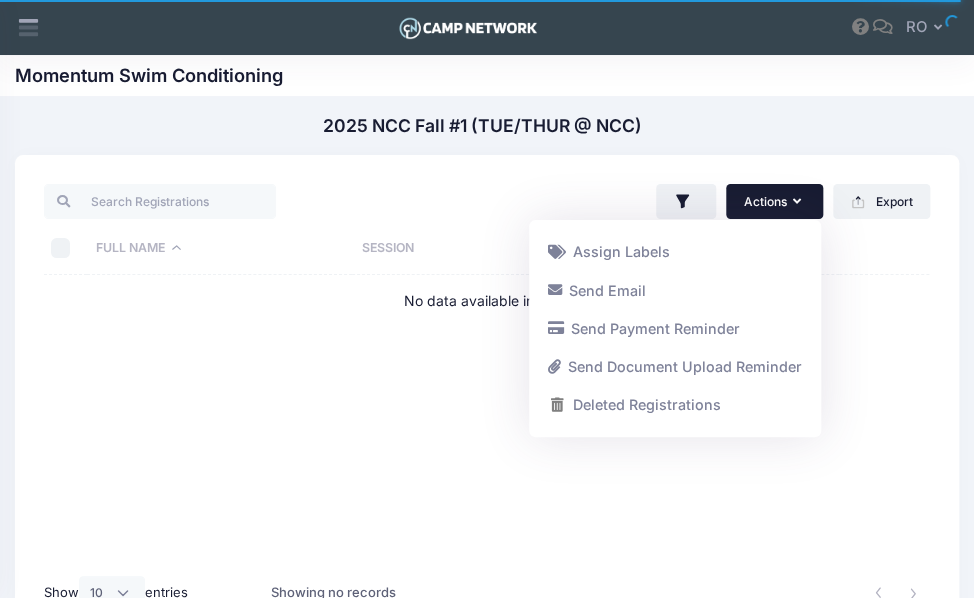 click on "Momentum Swim Conditioning" at bounding box center (149, 76) 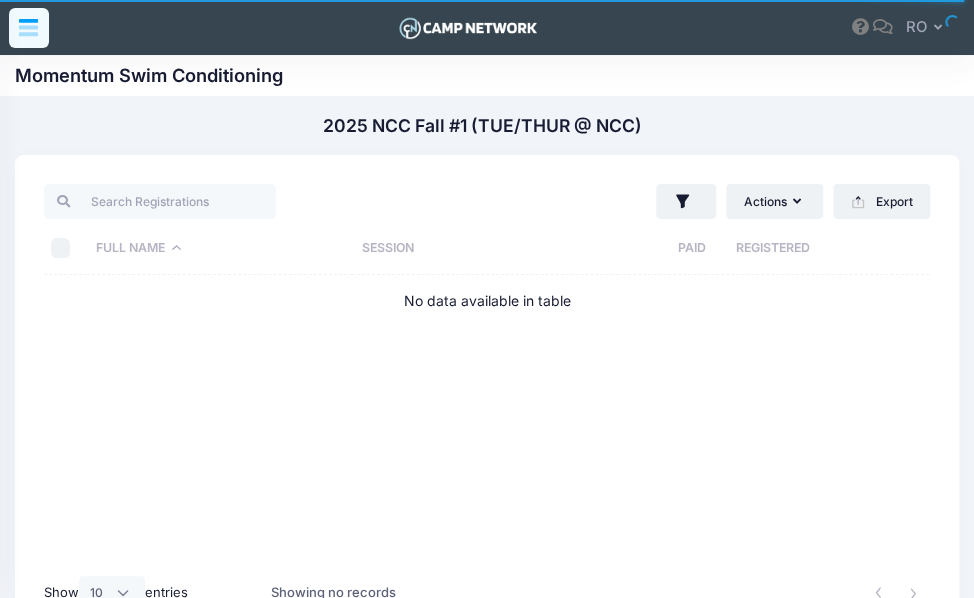 click 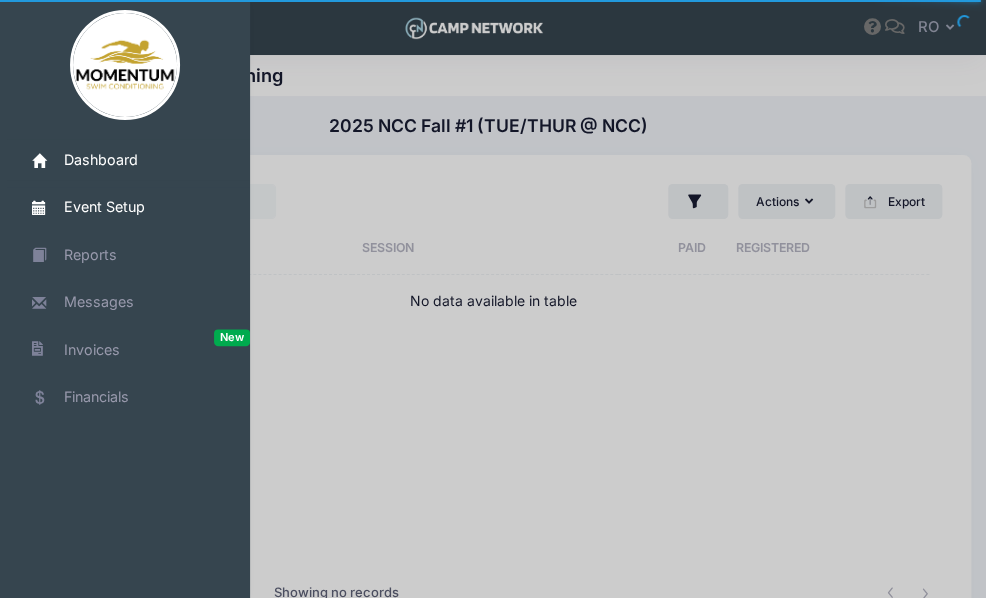 click on "Event Setup" at bounding box center (137, 206) 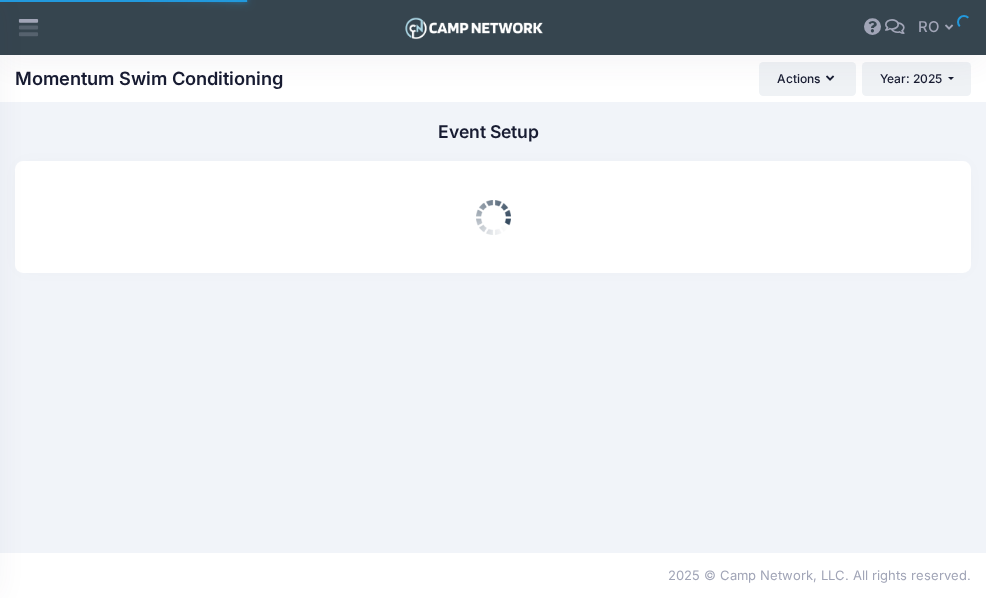 scroll, scrollTop: 0, scrollLeft: 0, axis: both 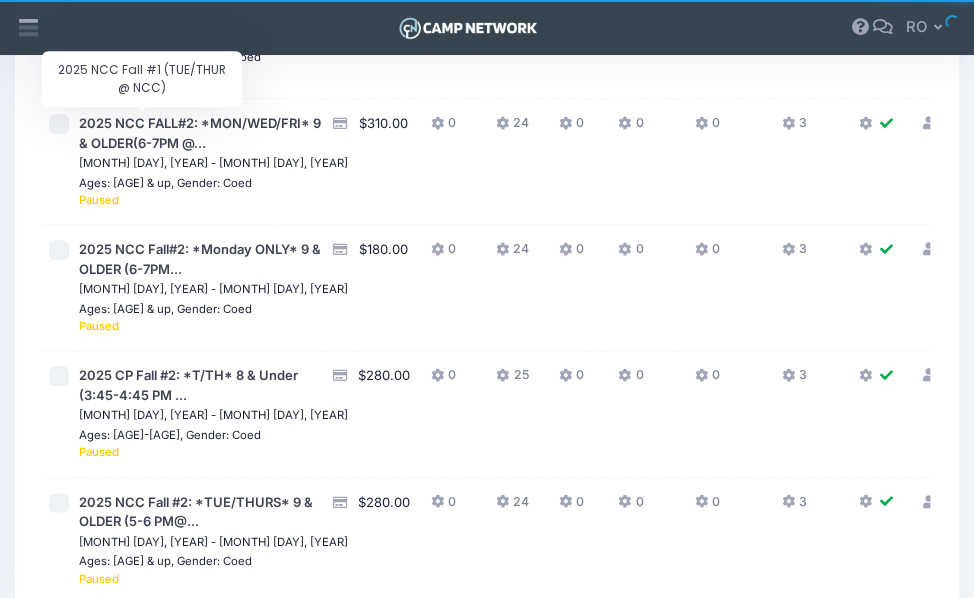 click on "2025 NCC Fall #1 (TUE/THUR @ NCC)" at bounding box center [198, -487] 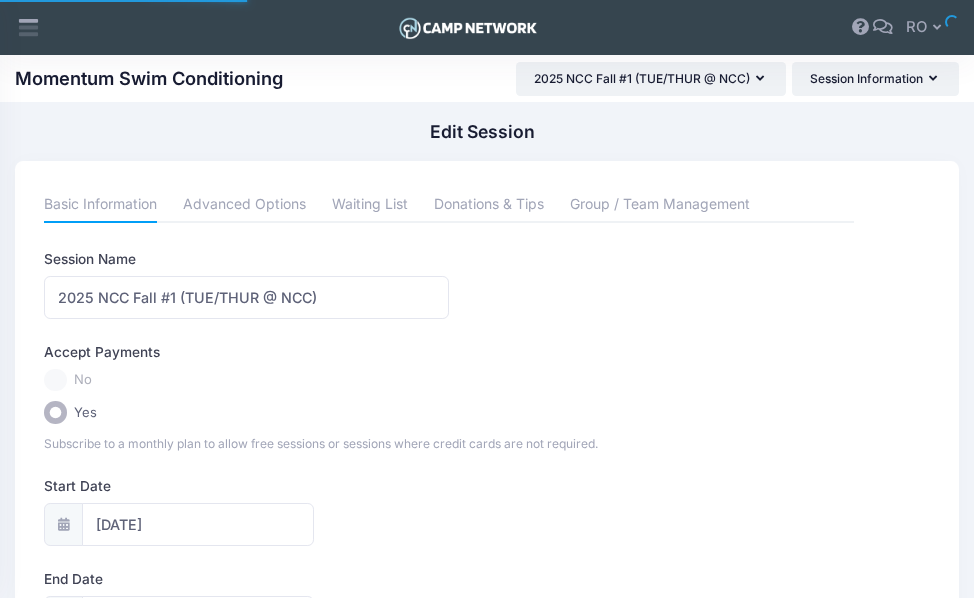 scroll, scrollTop: 0, scrollLeft: 0, axis: both 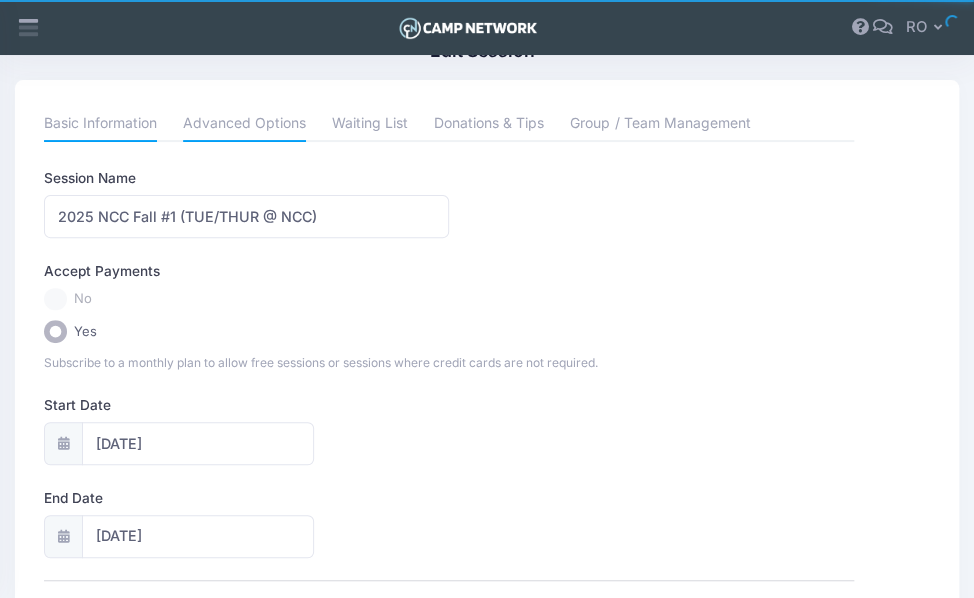 click on "Advanced Options" at bounding box center (244, 124) 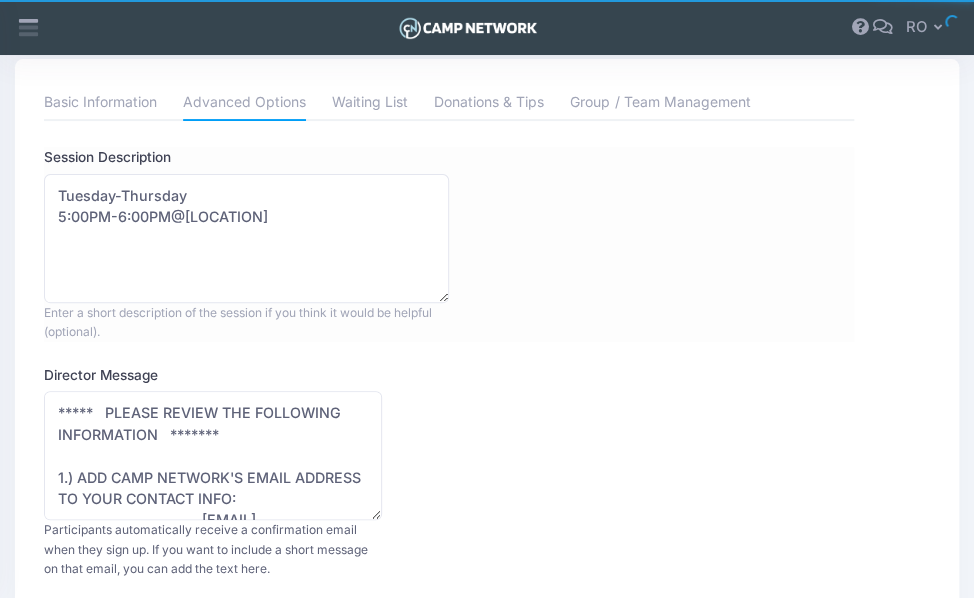 scroll, scrollTop: 230, scrollLeft: 0, axis: vertical 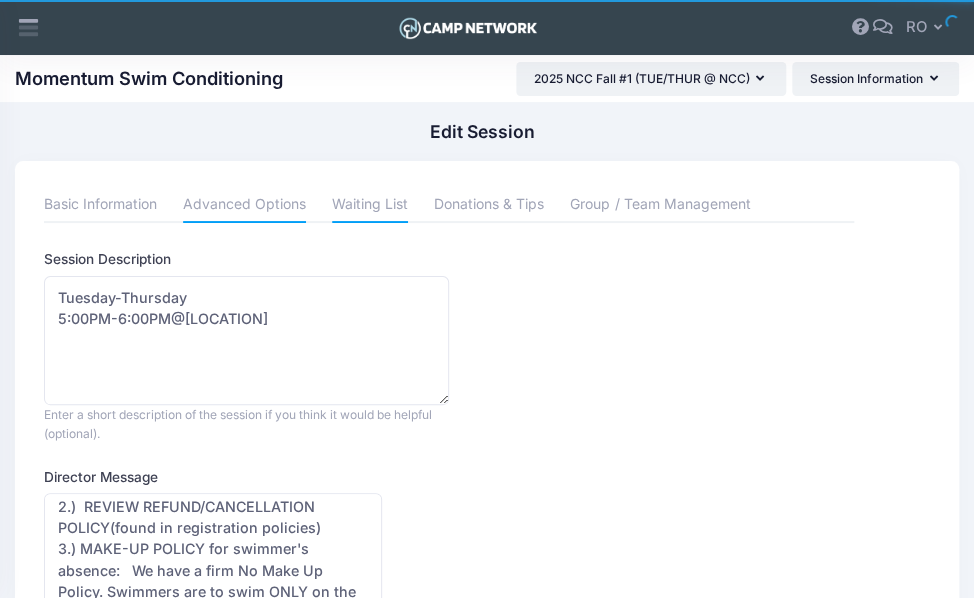 click on "Waiting List" at bounding box center (370, 205) 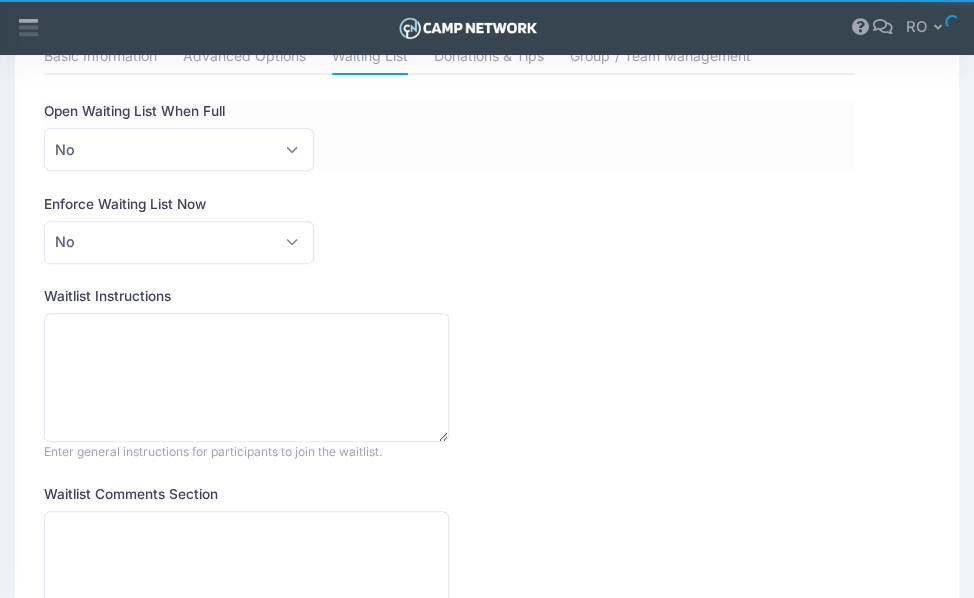 scroll, scrollTop: 31, scrollLeft: 0, axis: vertical 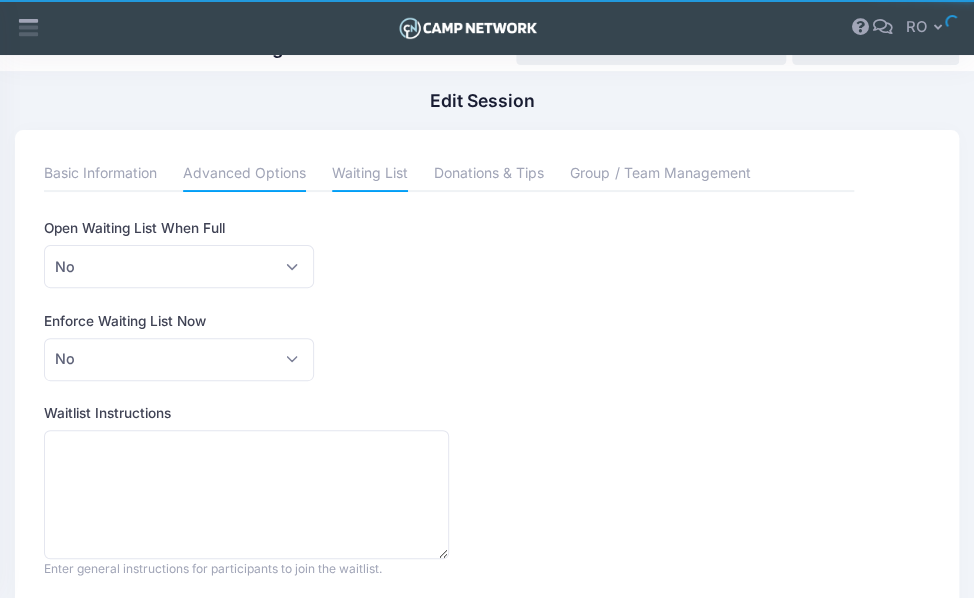 click on "Advanced Options" at bounding box center [244, 174] 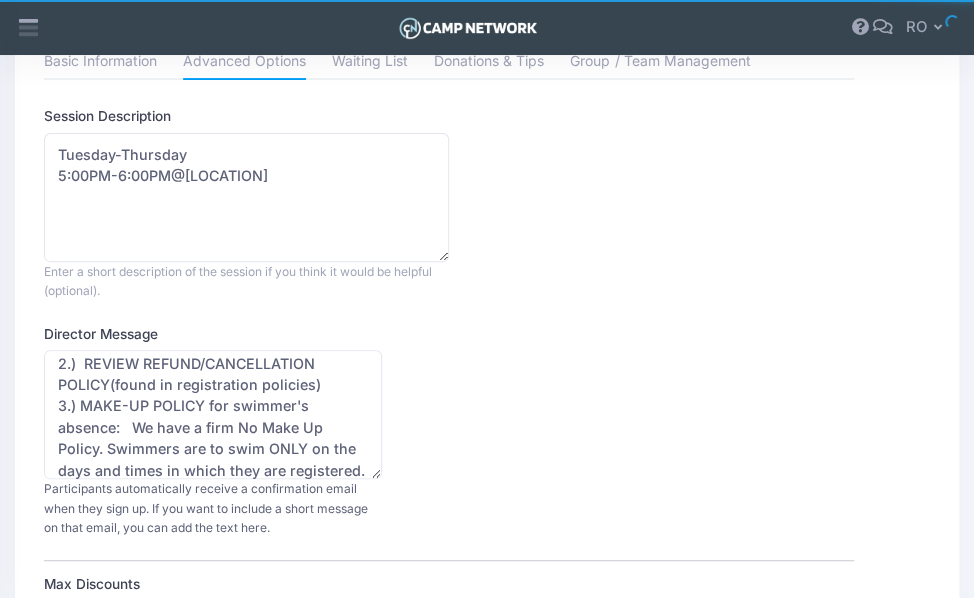 scroll, scrollTop: 235, scrollLeft: 0, axis: vertical 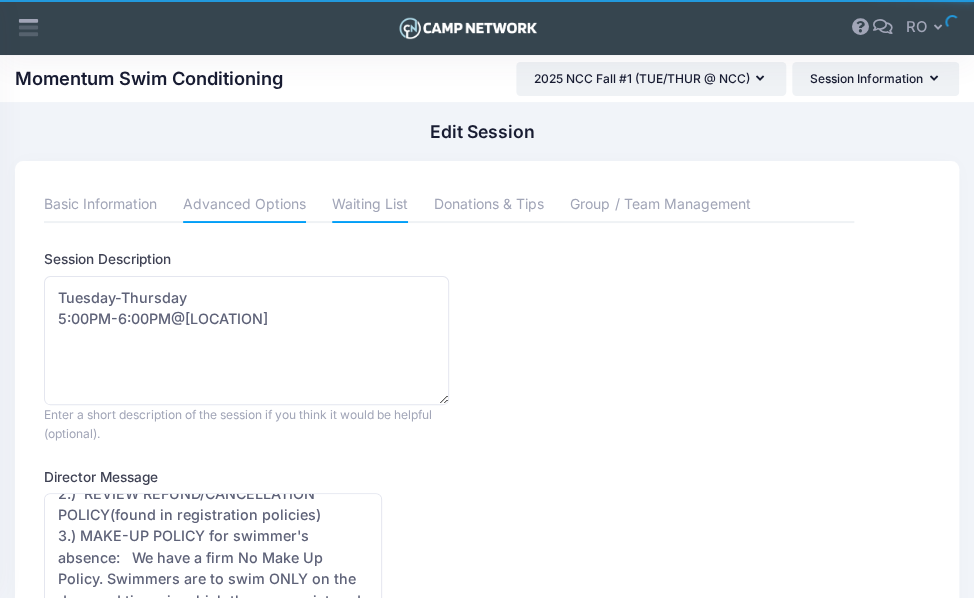 click on "Waiting List" at bounding box center (370, 205) 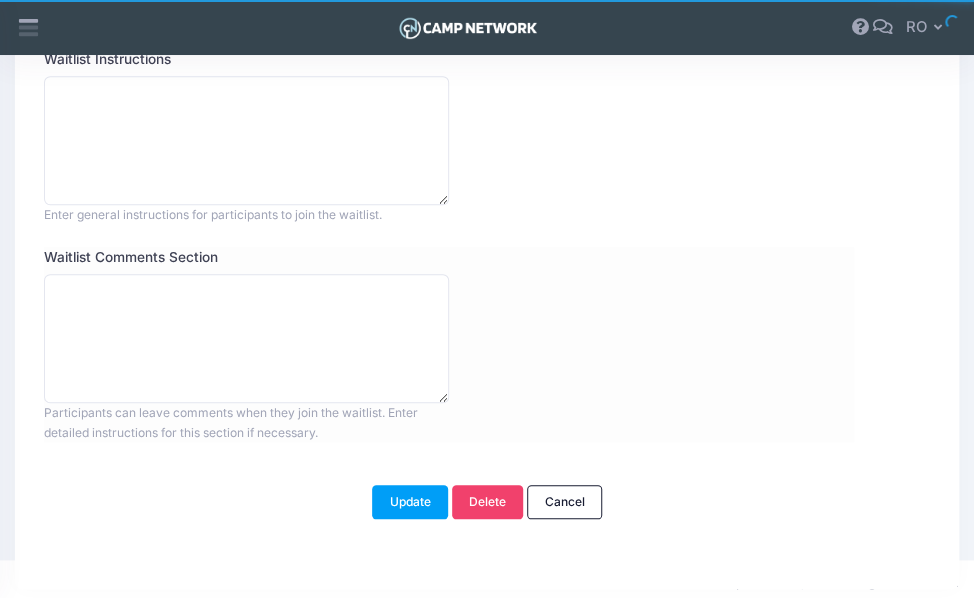 scroll, scrollTop: 0, scrollLeft: 0, axis: both 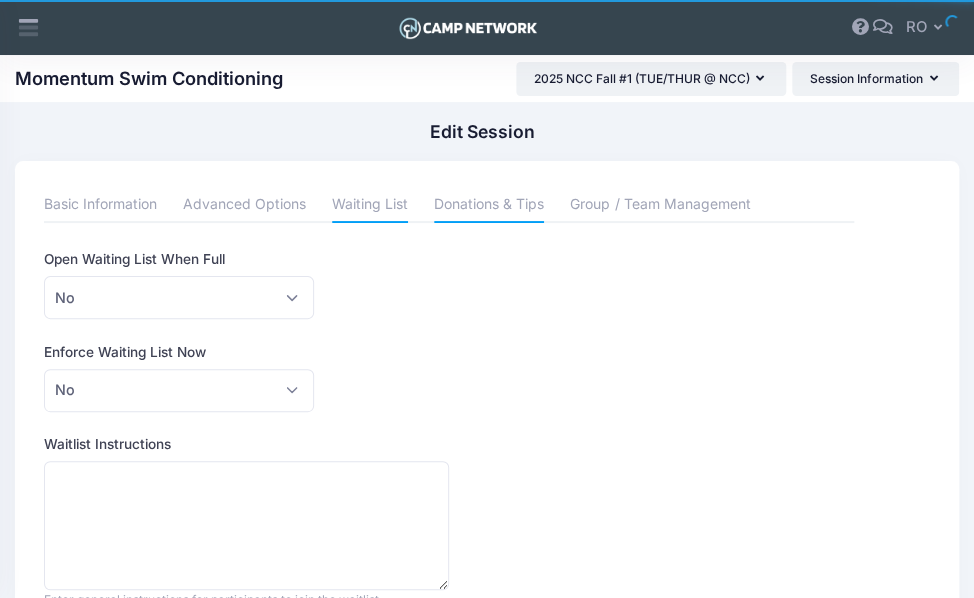 click on "Donations & Tips" at bounding box center (489, 205) 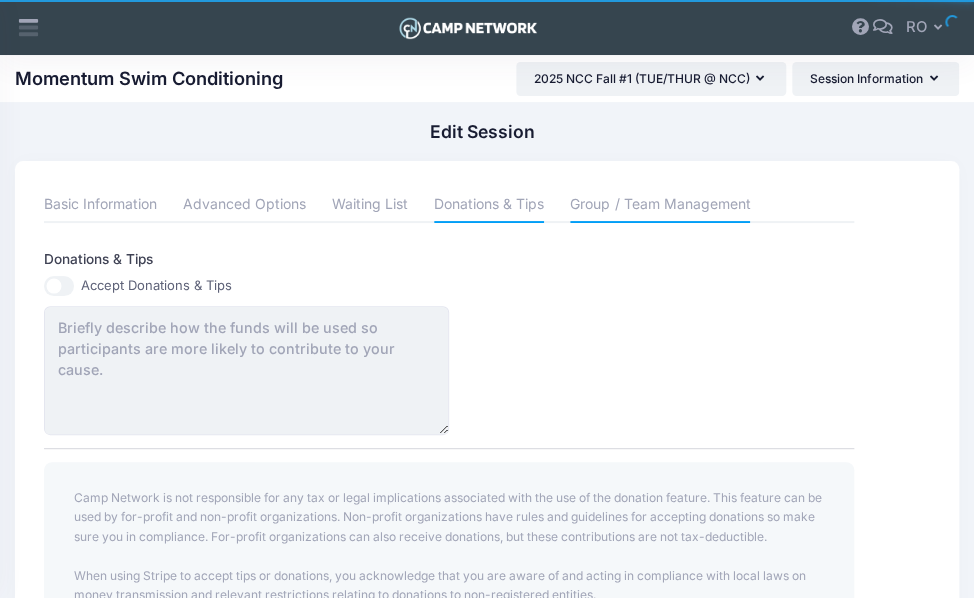 click on "Group / Team Management" at bounding box center (660, 205) 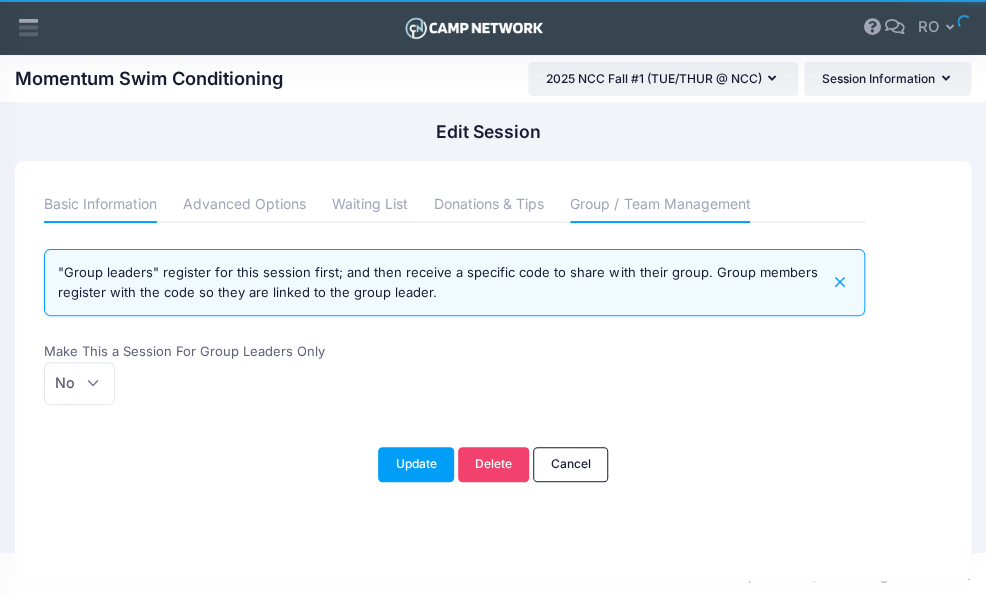 click on "Basic Information" at bounding box center (100, 205) 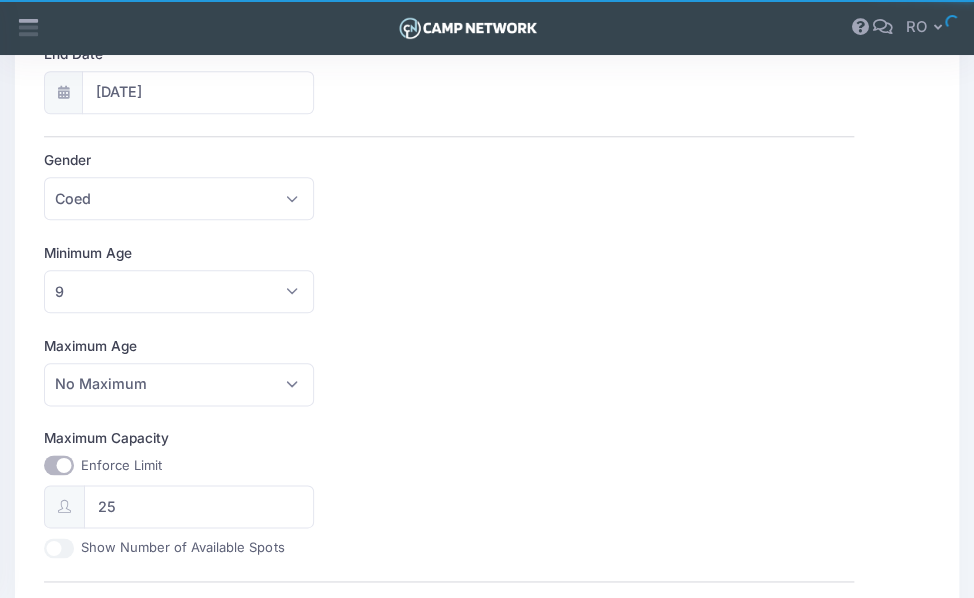 scroll, scrollTop: 0, scrollLeft: 0, axis: both 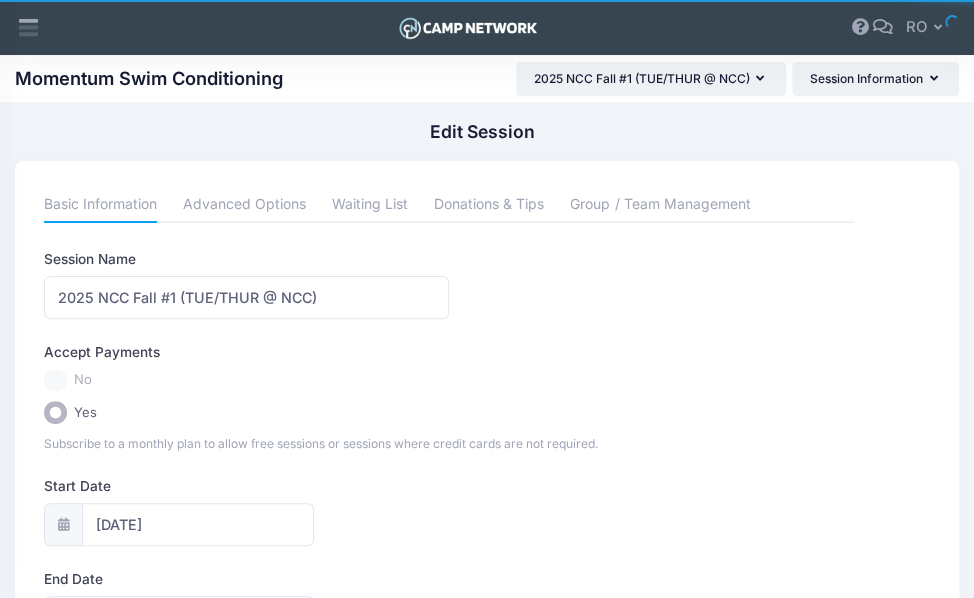 click on "Basic Information" at bounding box center (100, 205) 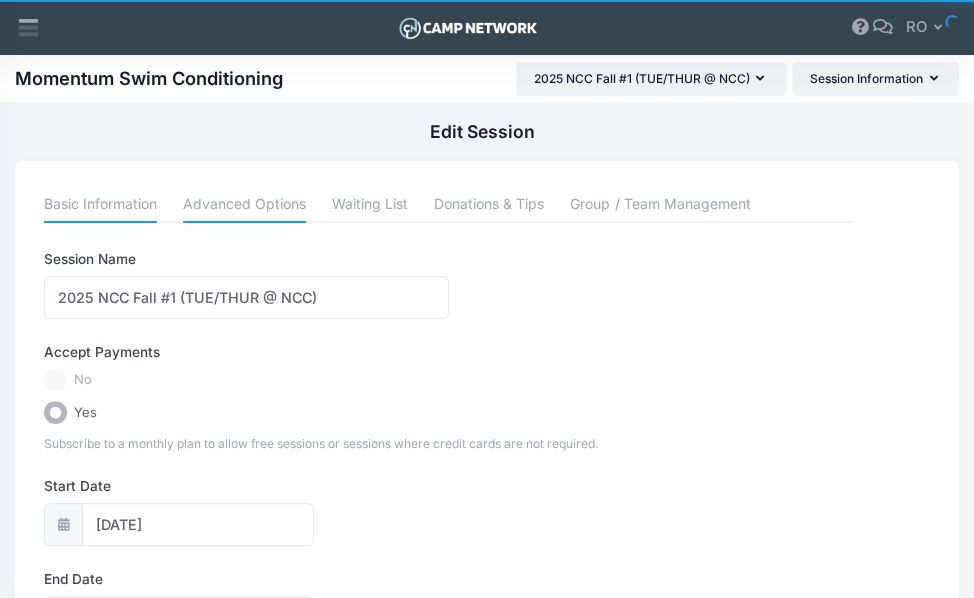 click on "Advanced Options" at bounding box center (244, 205) 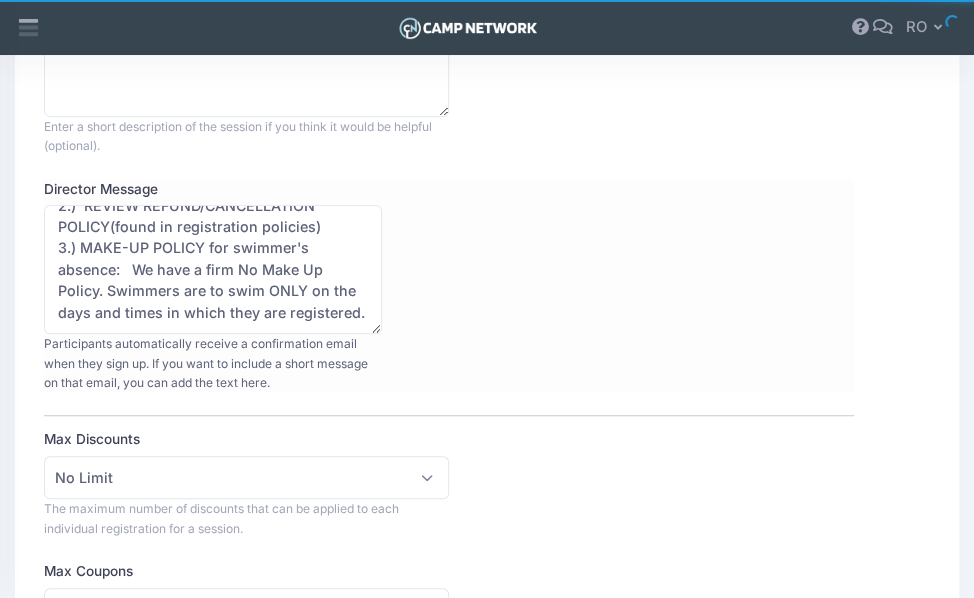 scroll, scrollTop: 158, scrollLeft: 0, axis: vertical 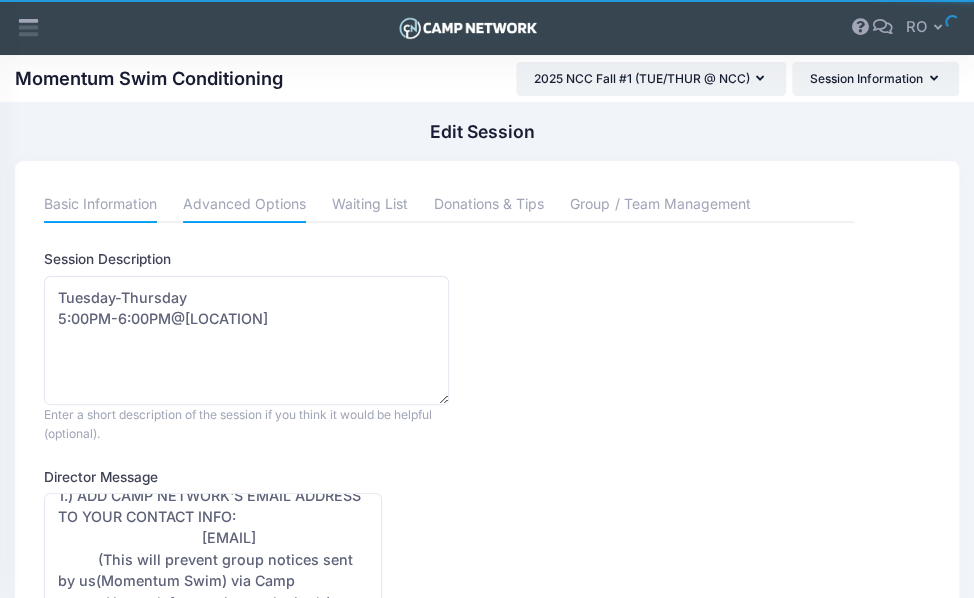 click on "Basic Information" at bounding box center [100, 205] 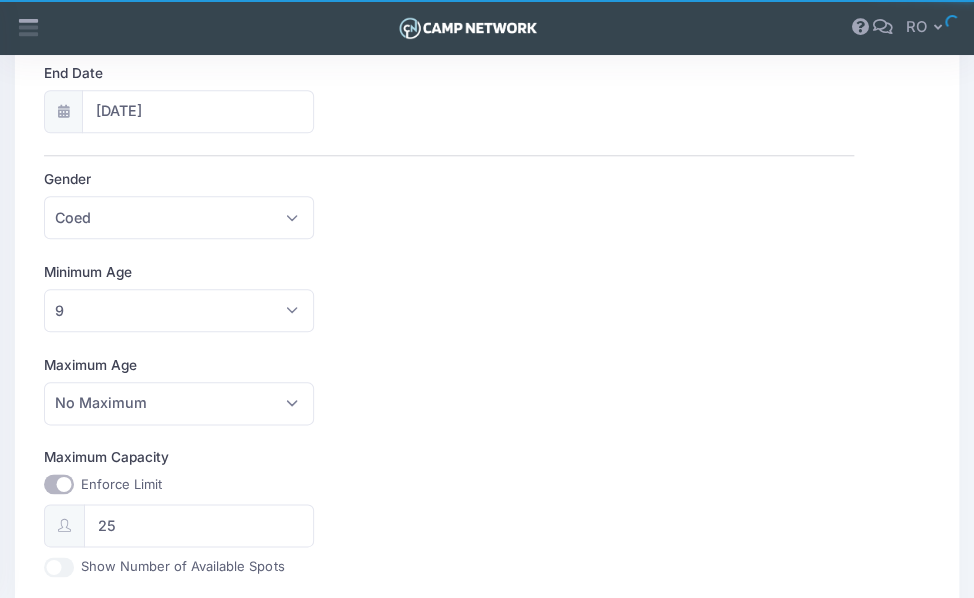 scroll, scrollTop: 0, scrollLeft: 0, axis: both 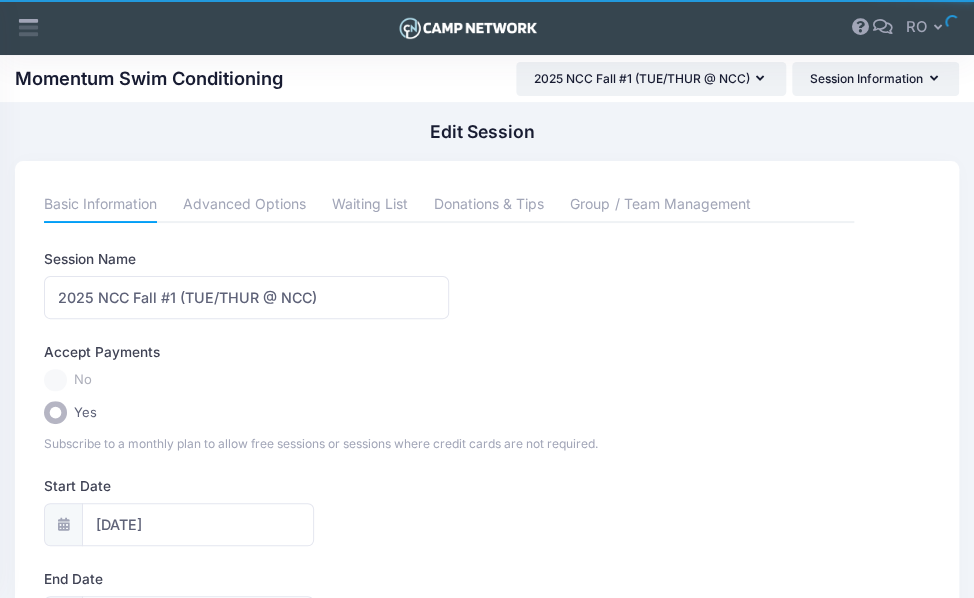 click on "Basic Information" at bounding box center [107, 205] 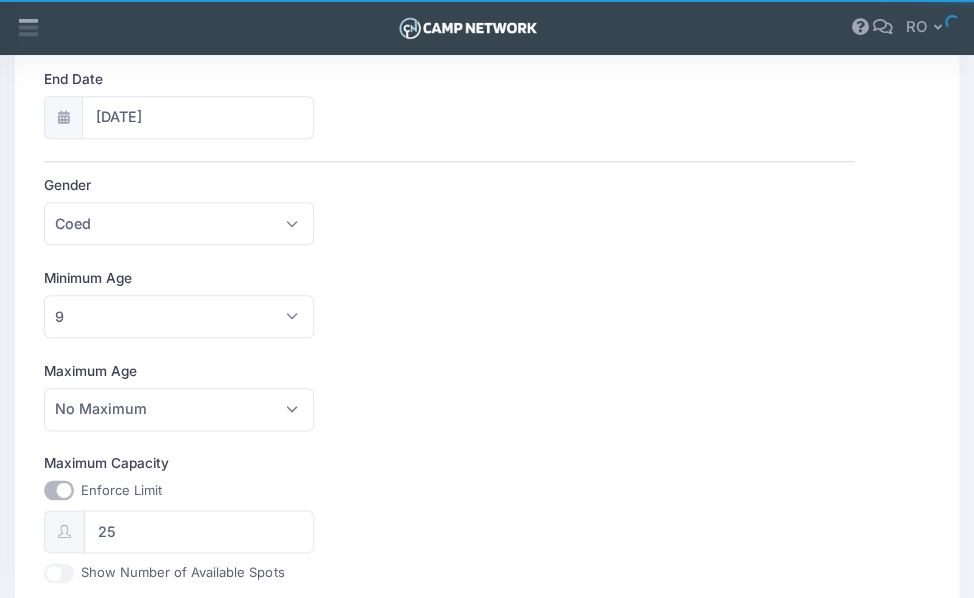 scroll, scrollTop: 0, scrollLeft: 0, axis: both 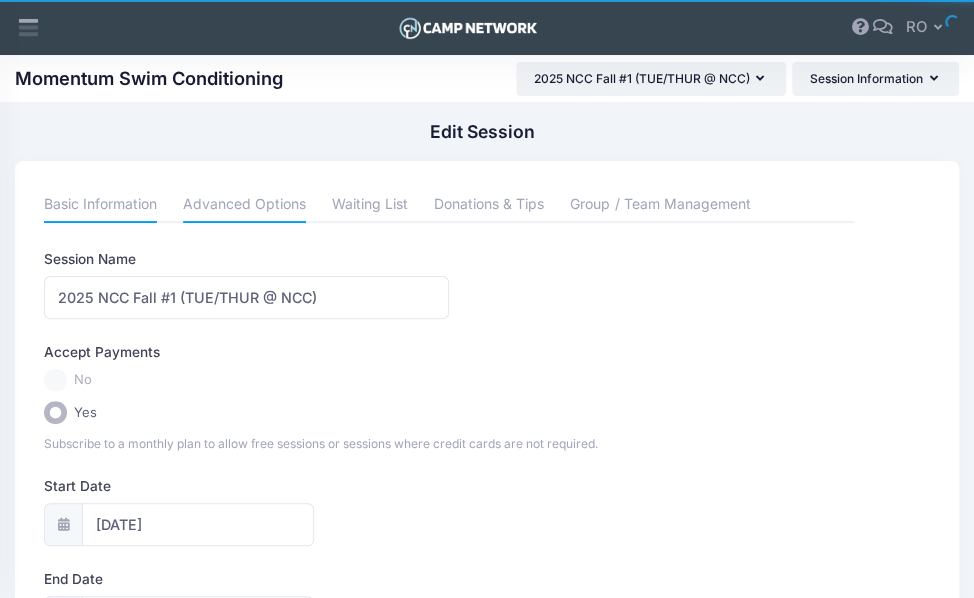 click on "Advanced Options" at bounding box center (244, 205) 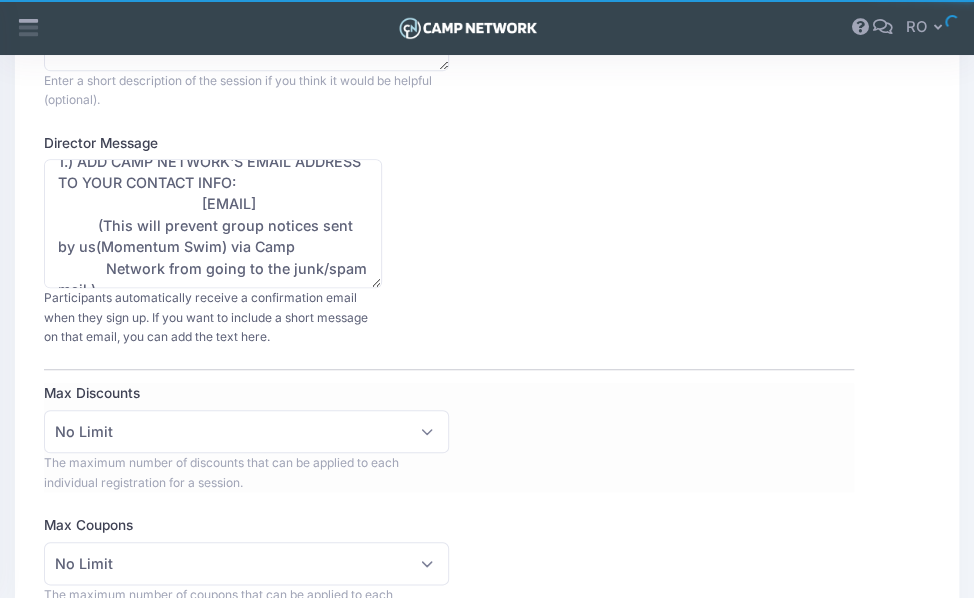 scroll, scrollTop: 0, scrollLeft: 0, axis: both 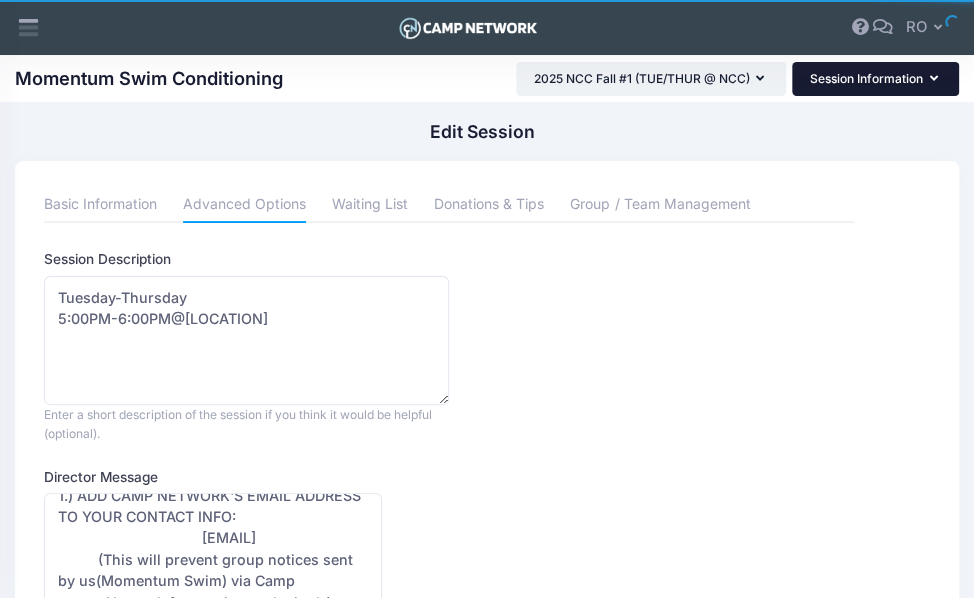 click on "Session Information" at bounding box center [875, 79] 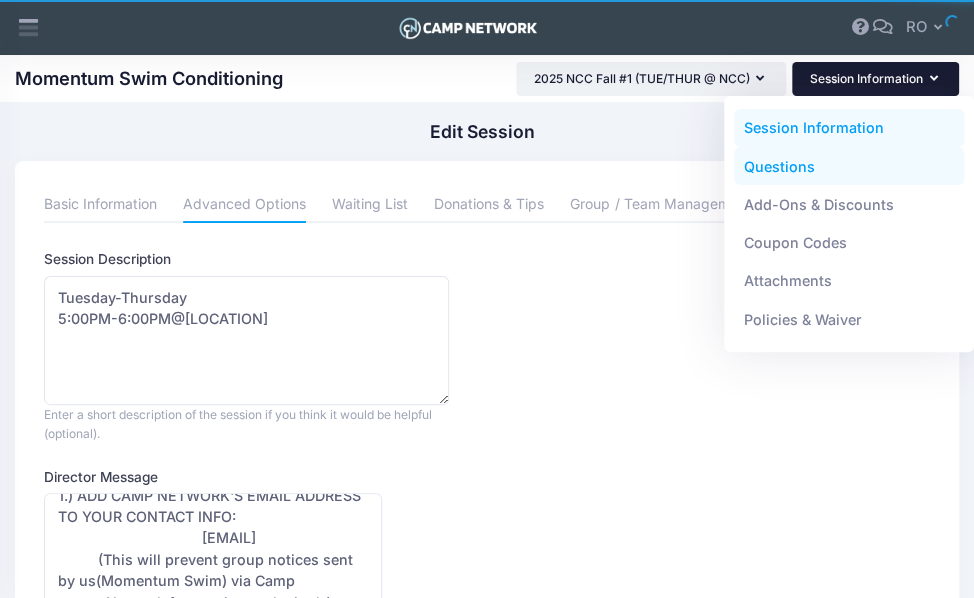 click on "Questions" at bounding box center (849, 166) 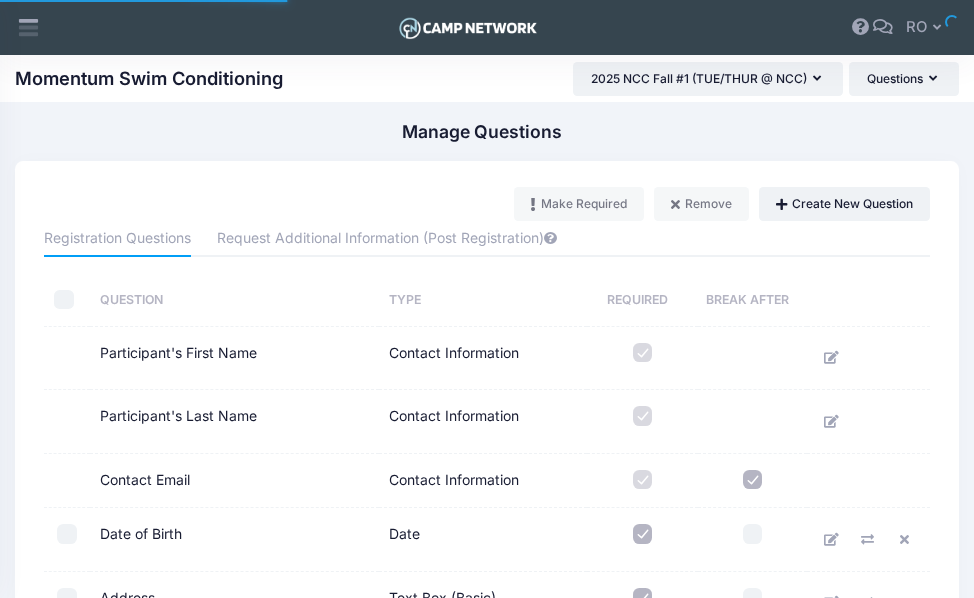 scroll, scrollTop: 0, scrollLeft: 0, axis: both 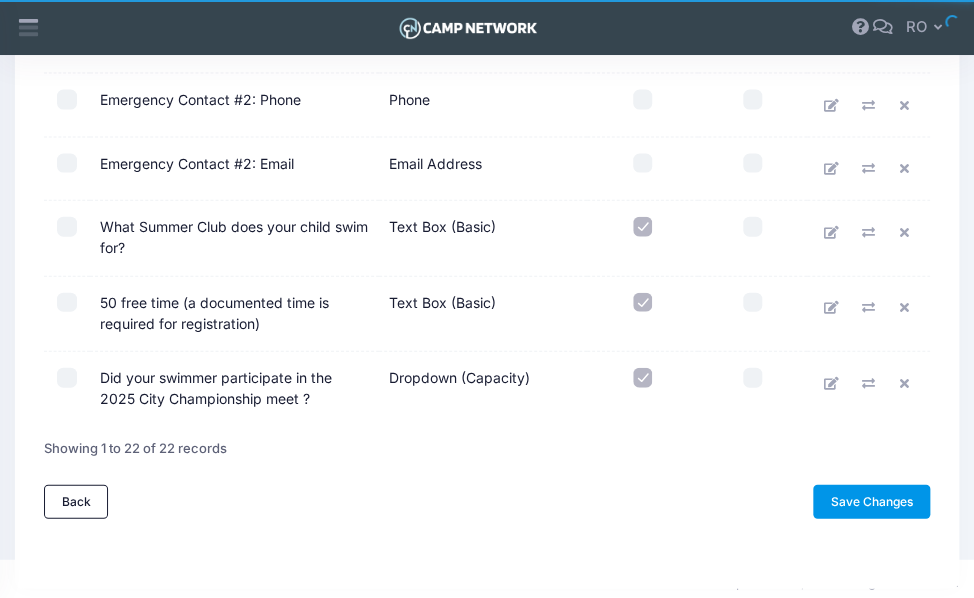 click on "Save Changes" at bounding box center [871, 502] 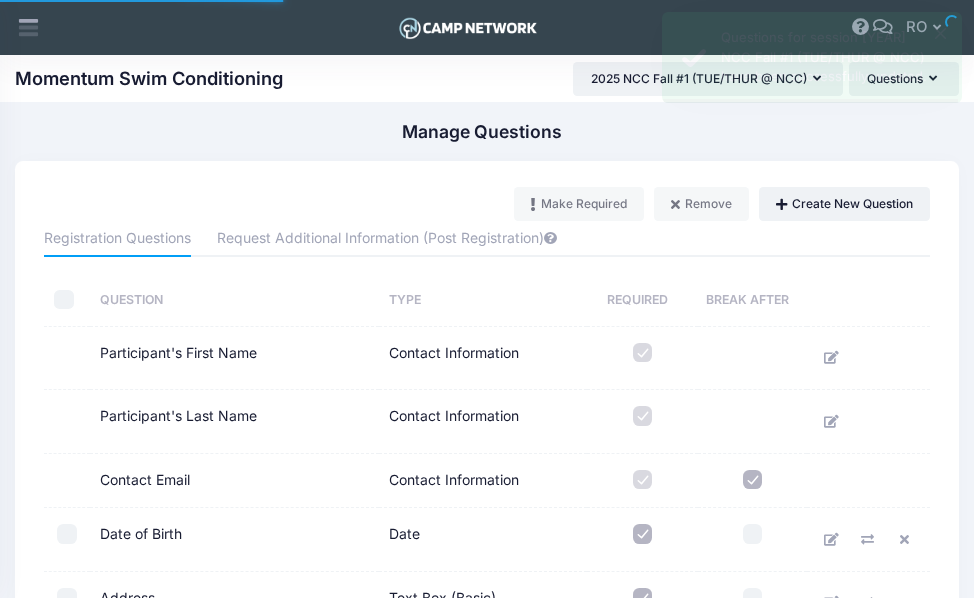 scroll, scrollTop: 0, scrollLeft: 0, axis: both 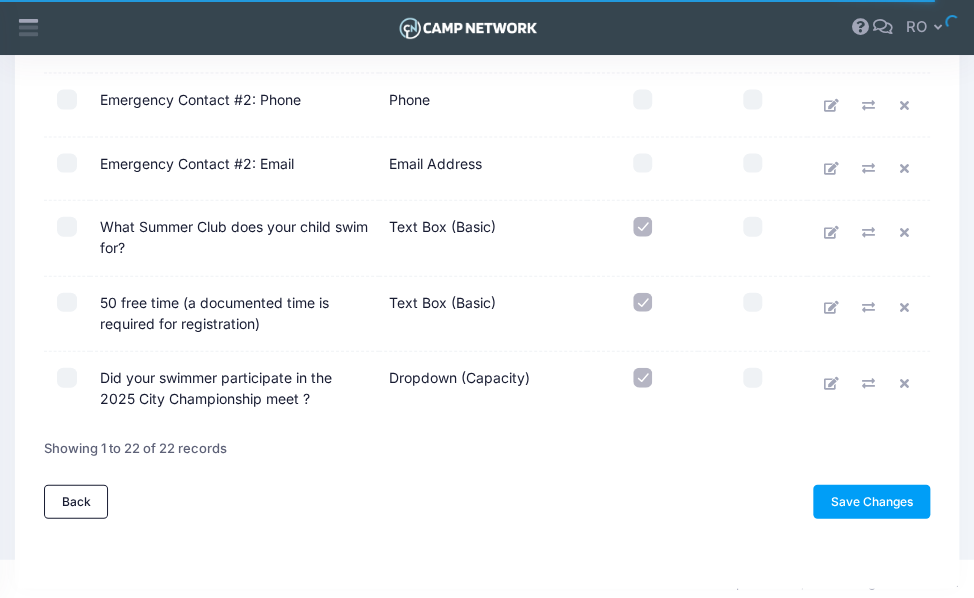 click on "Dropdown (Capacity)" at bounding box center (483, 389) 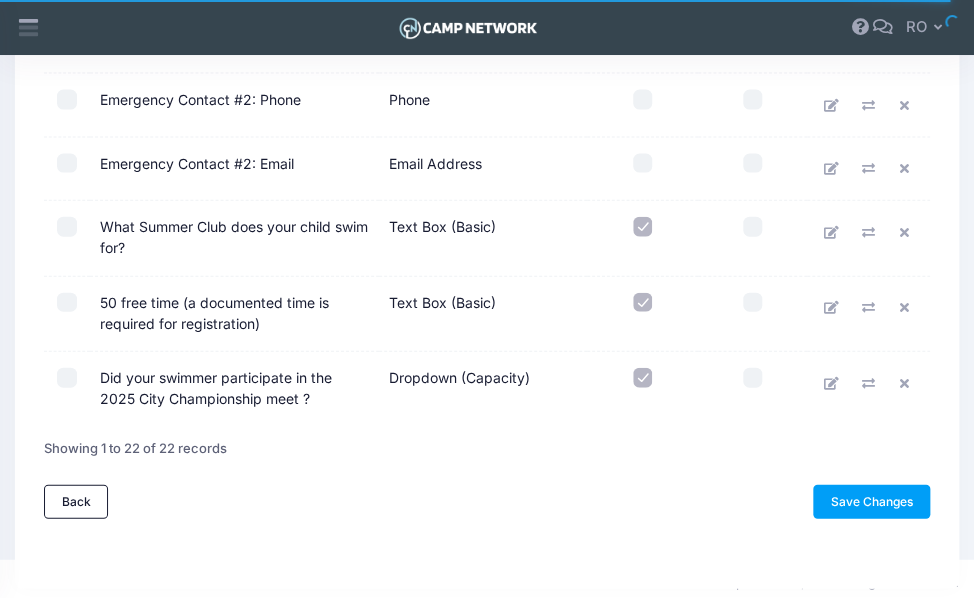click on "Did your swimmer participate in the 2025 City Championship meet ?" at bounding box center [234, 389] 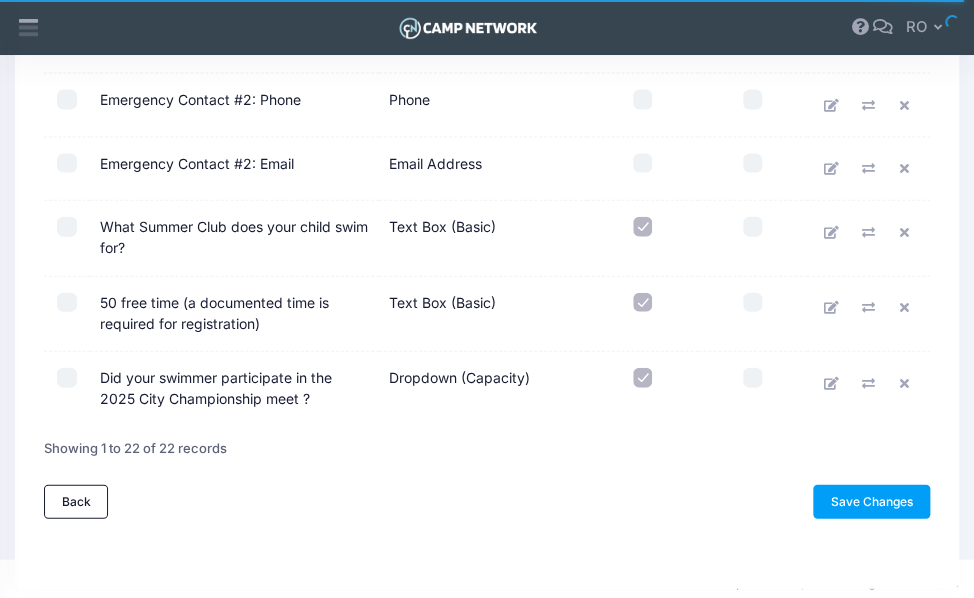 click at bounding box center [67, 378] 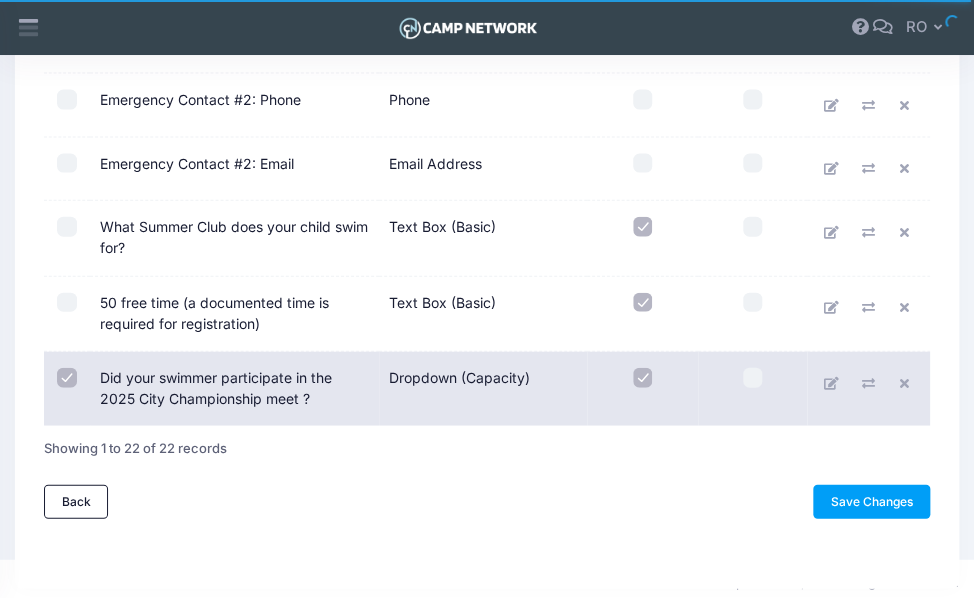 click at bounding box center (67, 303) 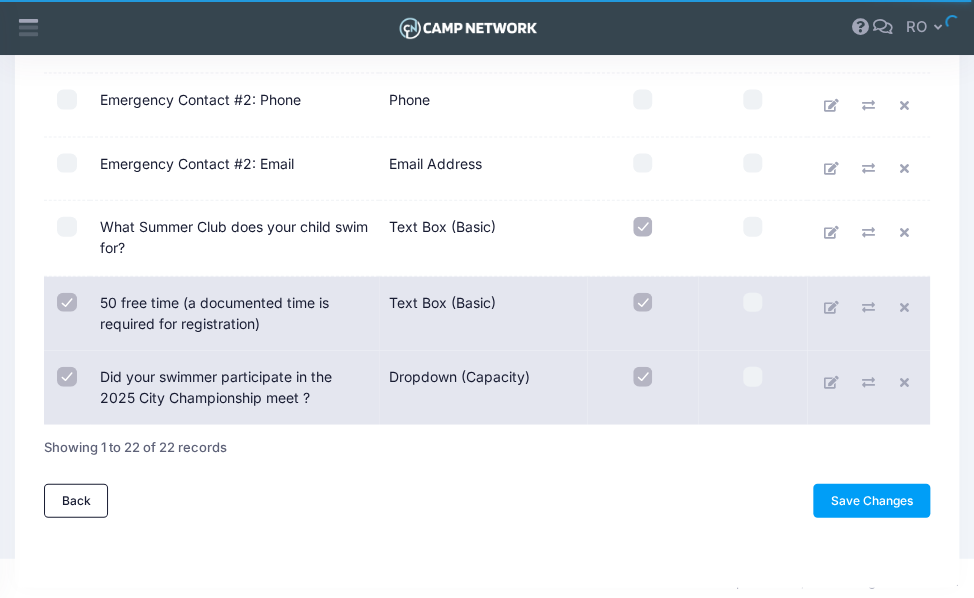 scroll, scrollTop: 1322, scrollLeft: 0, axis: vertical 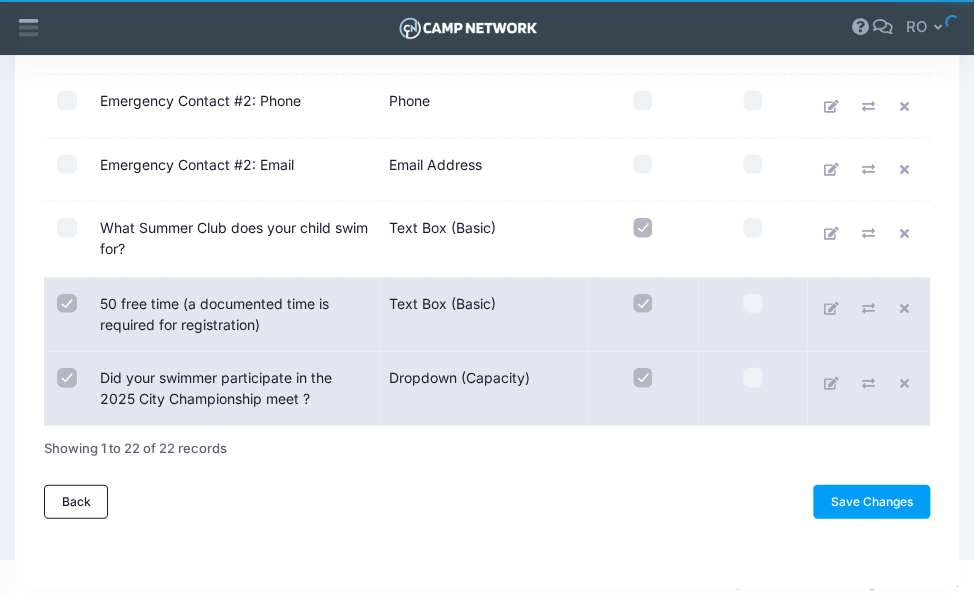click at bounding box center [67, 239] 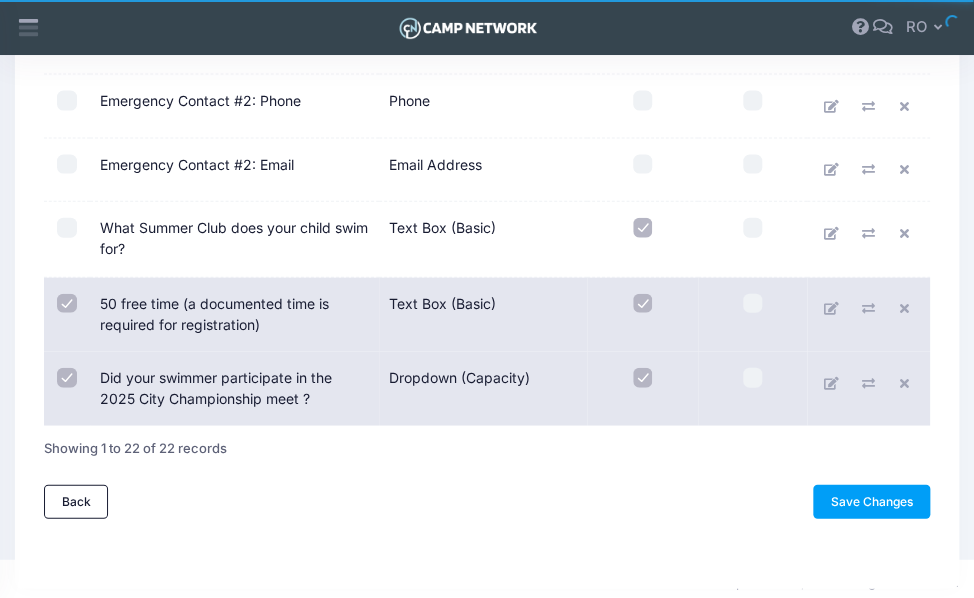 click at bounding box center (67, 228) 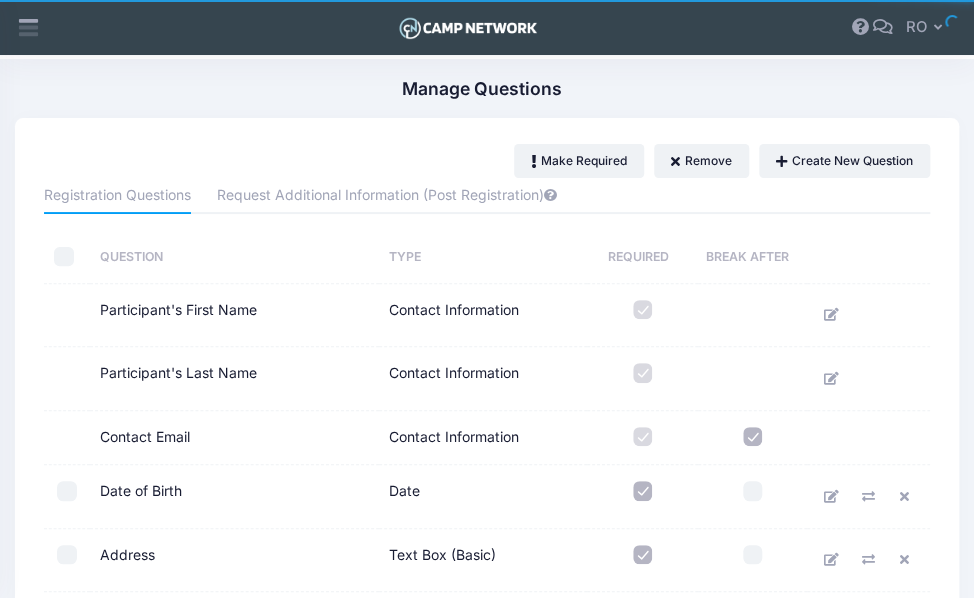 scroll, scrollTop: 0, scrollLeft: 0, axis: both 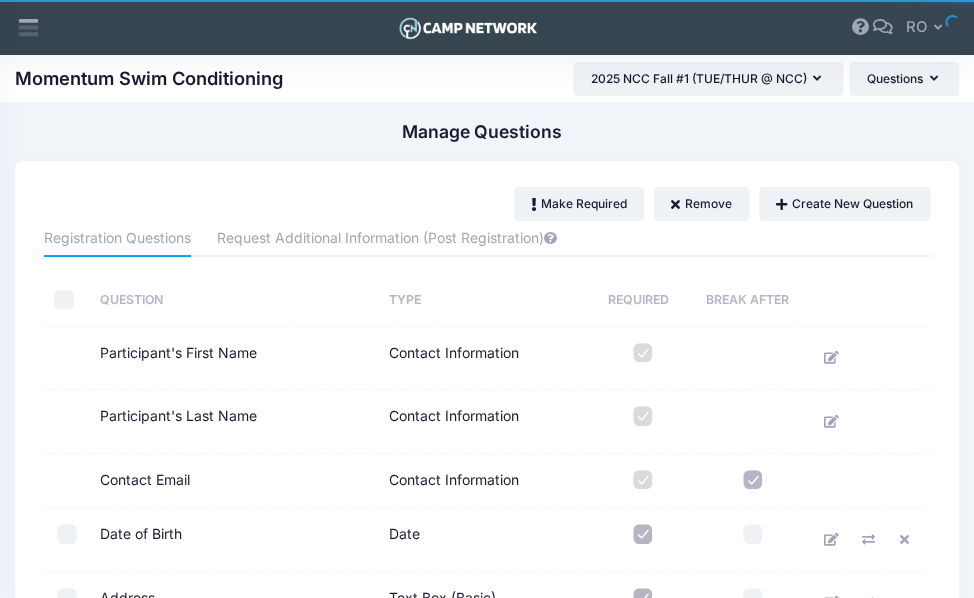 click at bounding box center [64, 300] 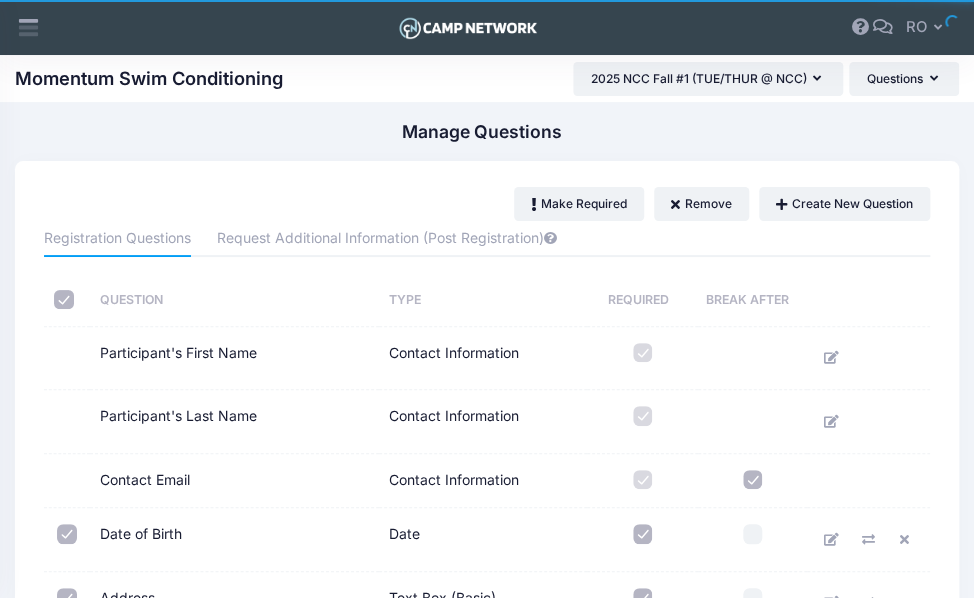 checkbox on "true" 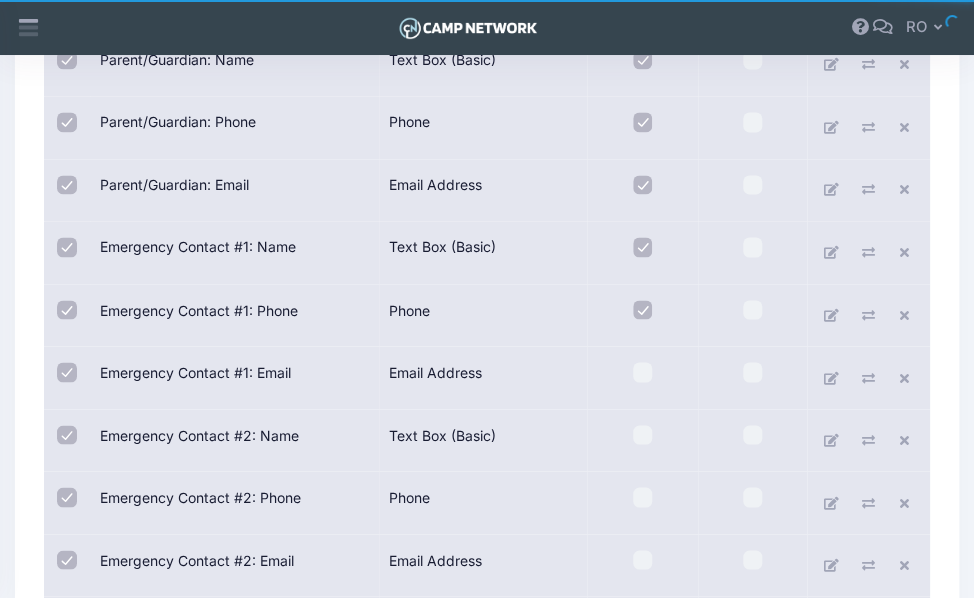 scroll, scrollTop: 1308, scrollLeft: 0, axis: vertical 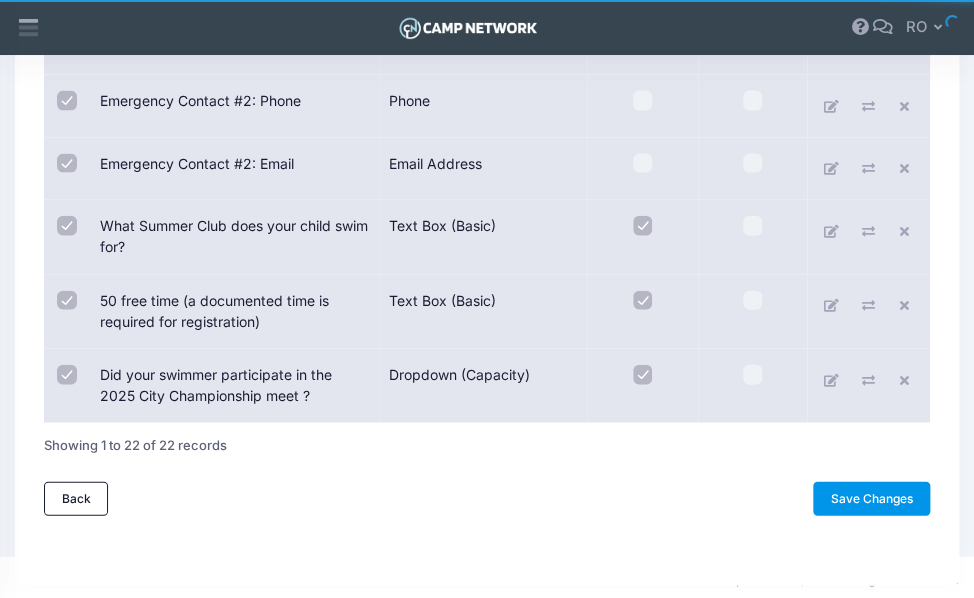 click on "Save Changes" at bounding box center [871, 499] 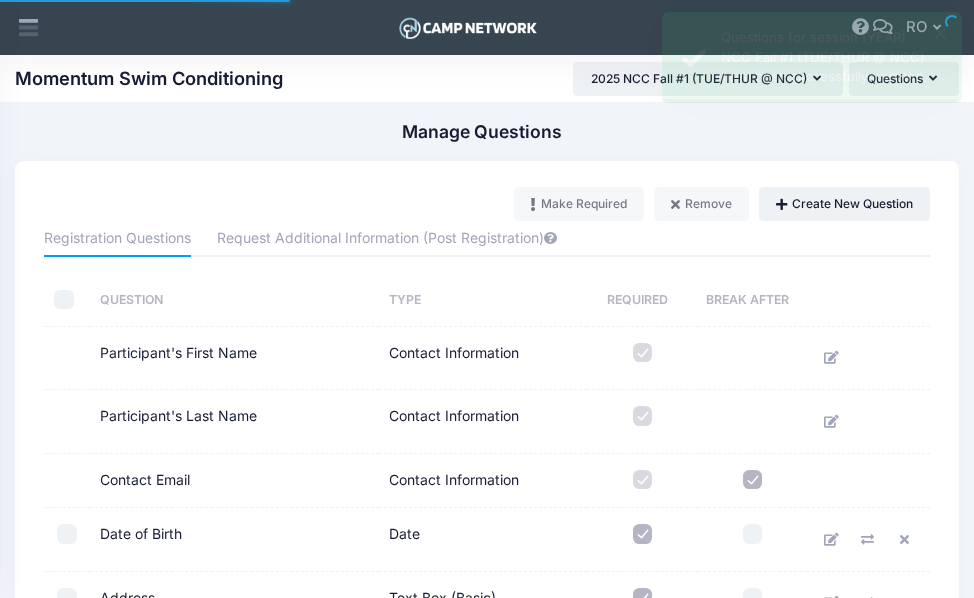 scroll, scrollTop: 0, scrollLeft: 0, axis: both 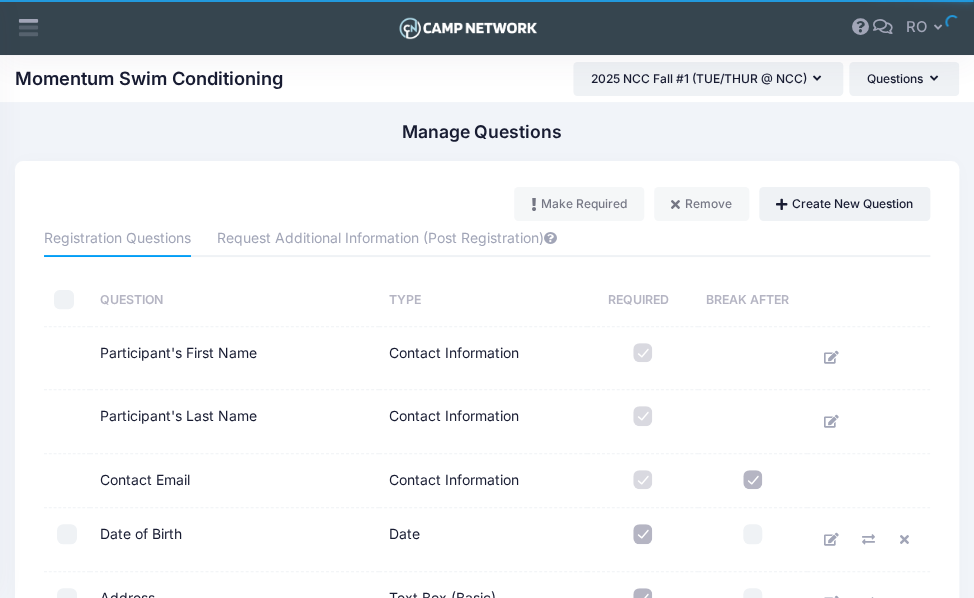 click at bounding box center (64, 300) 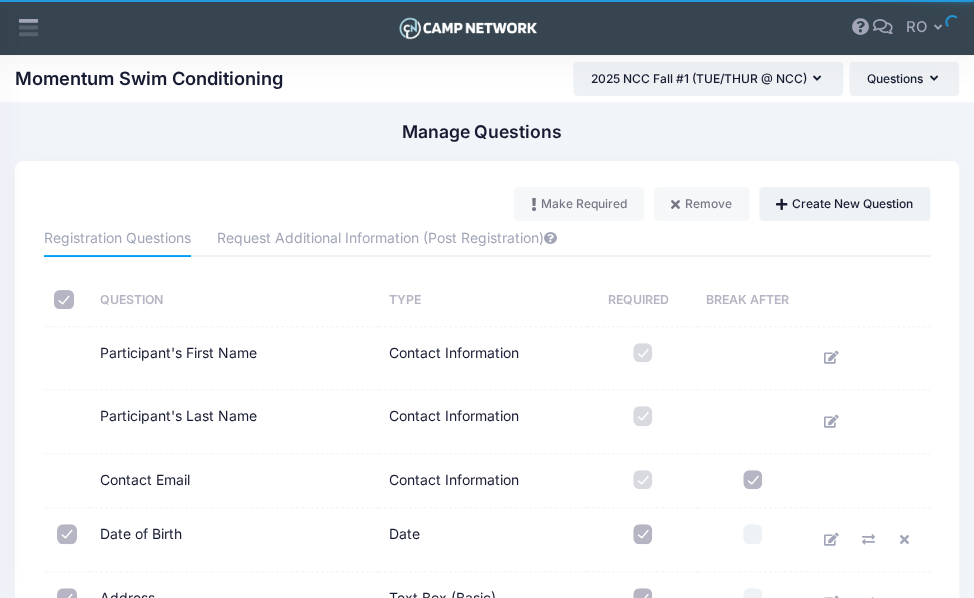 checkbox on "true" 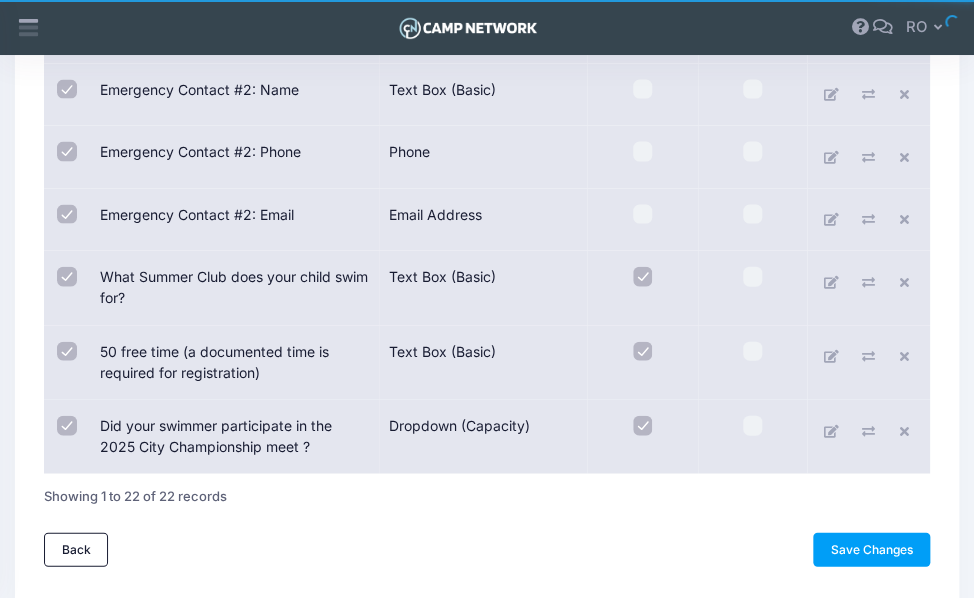 scroll, scrollTop: 1161, scrollLeft: 0, axis: vertical 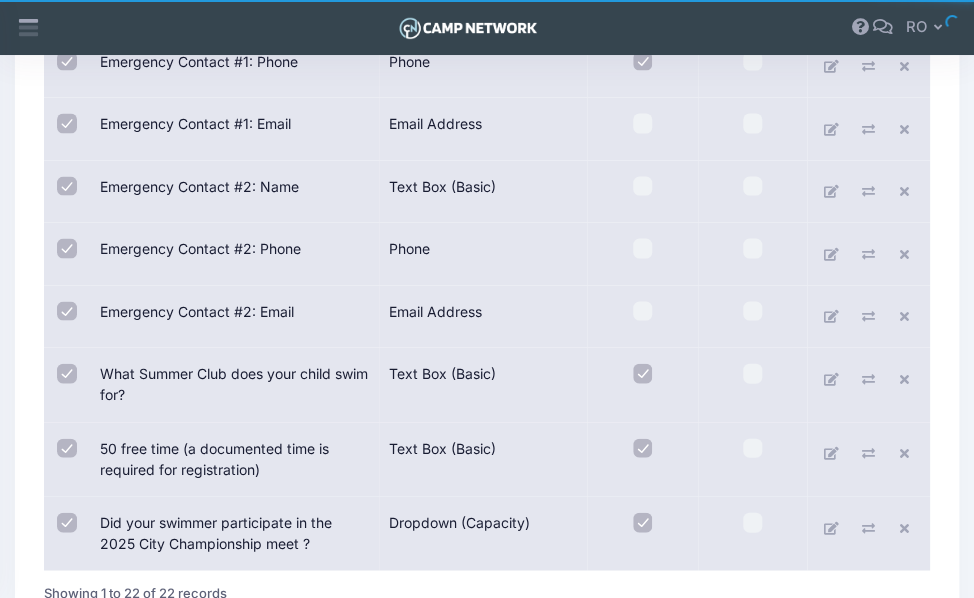 click at bounding box center [67, 311] 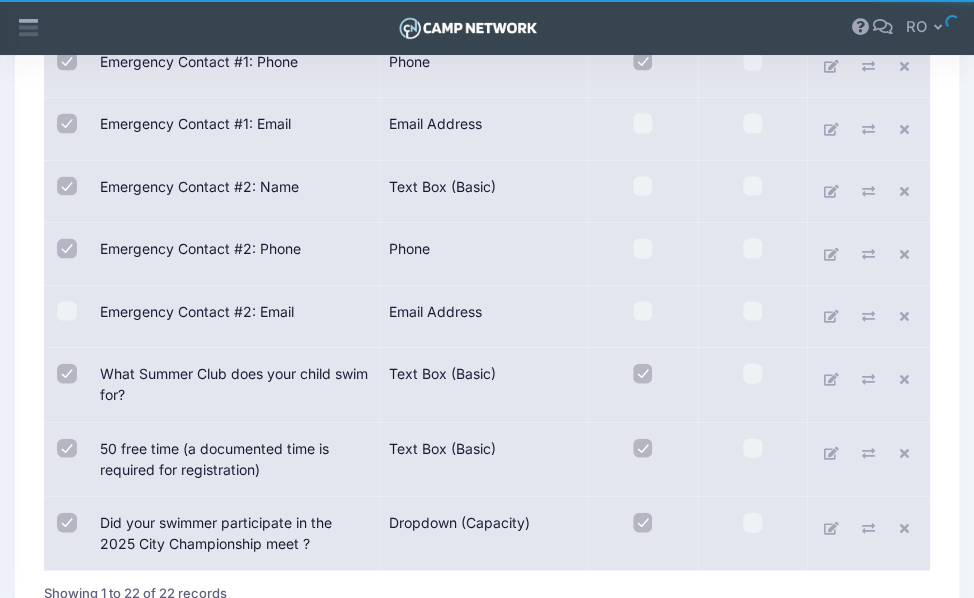 checkbox on "false" 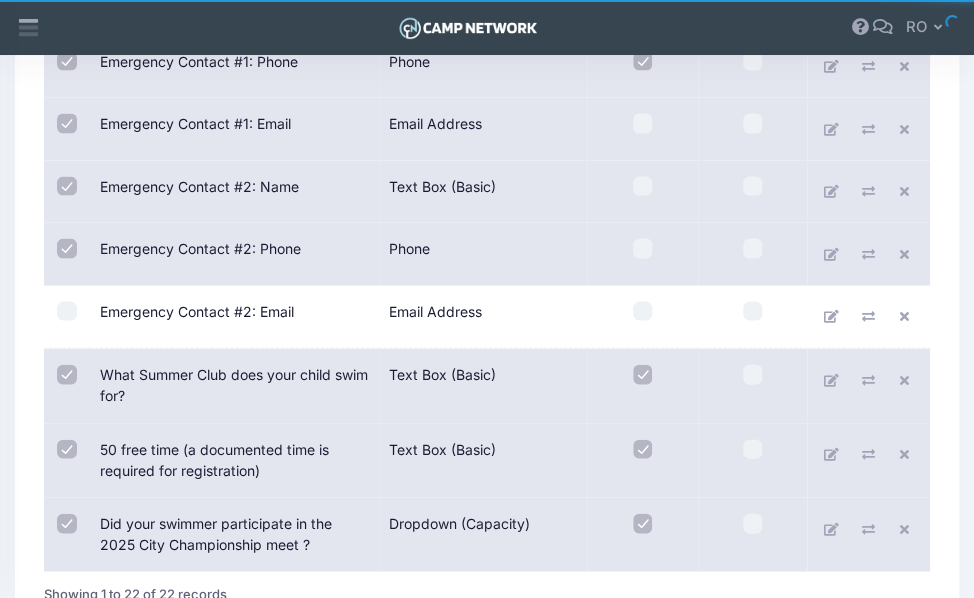 click at bounding box center [67, 311] 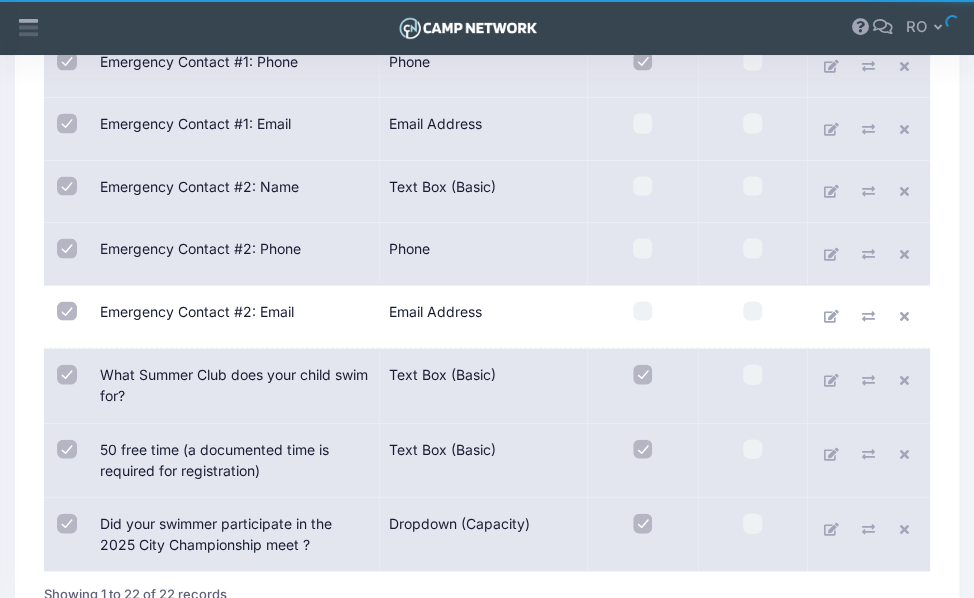 checkbox on "true" 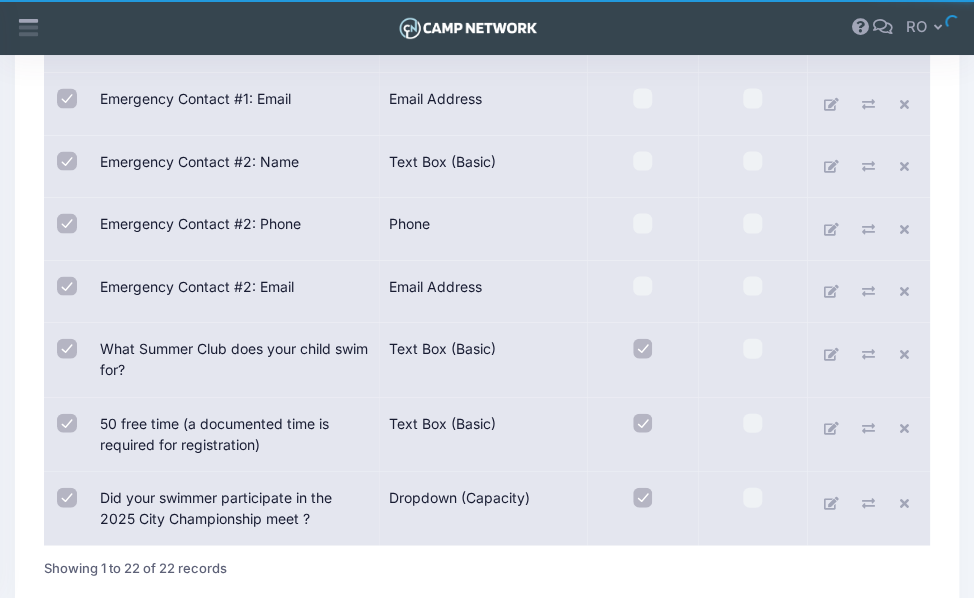 scroll, scrollTop: 1308, scrollLeft: 0, axis: vertical 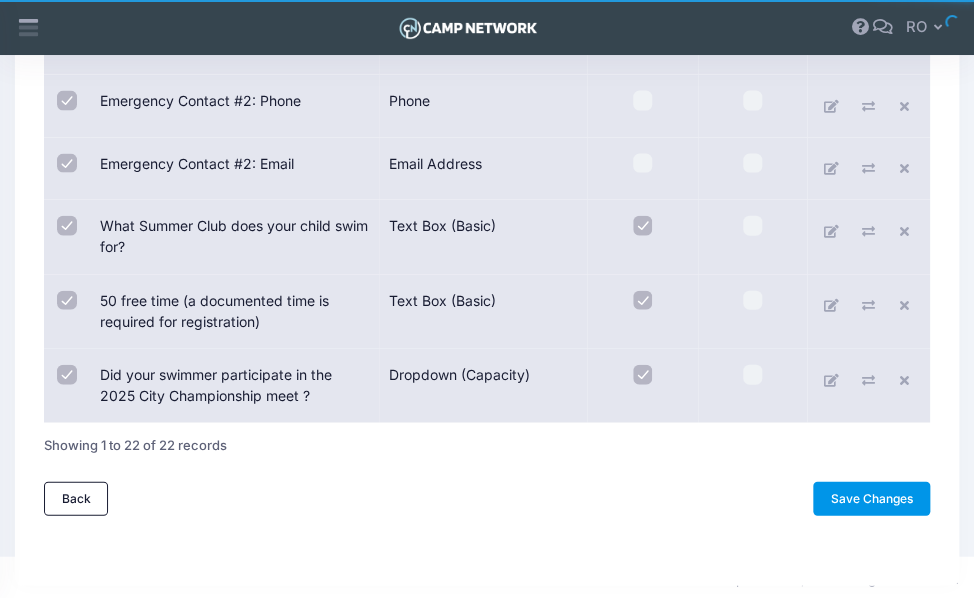 click on "Save Changes" at bounding box center [871, 499] 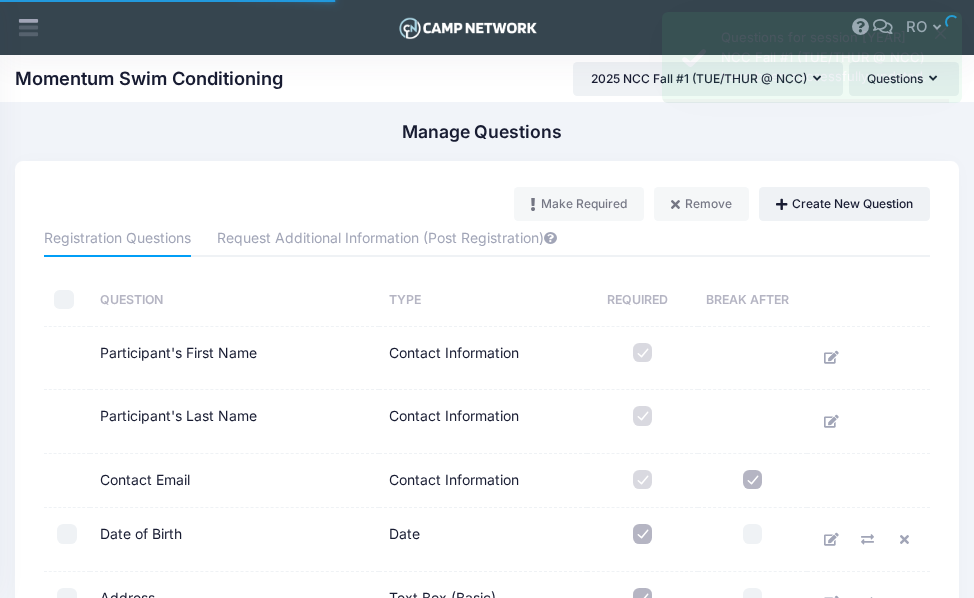 scroll, scrollTop: 0, scrollLeft: 0, axis: both 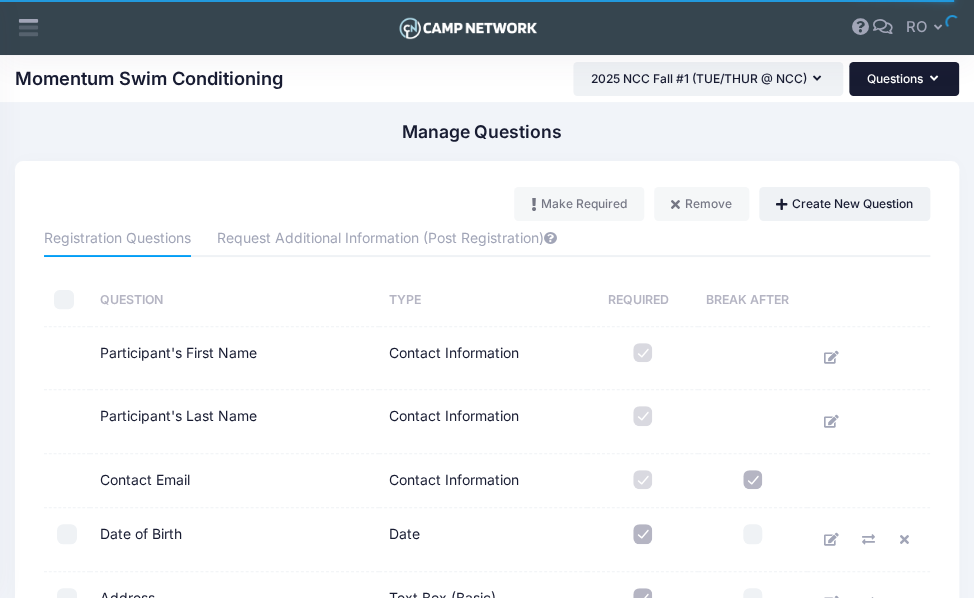 click on "Questions" at bounding box center [904, 79] 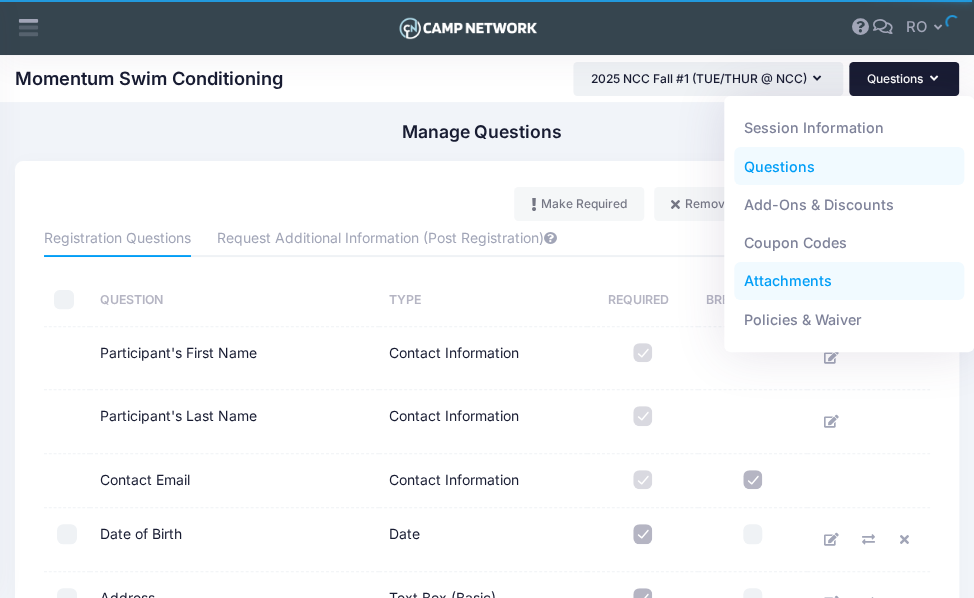 click on "Attachments" at bounding box center [849, 281] 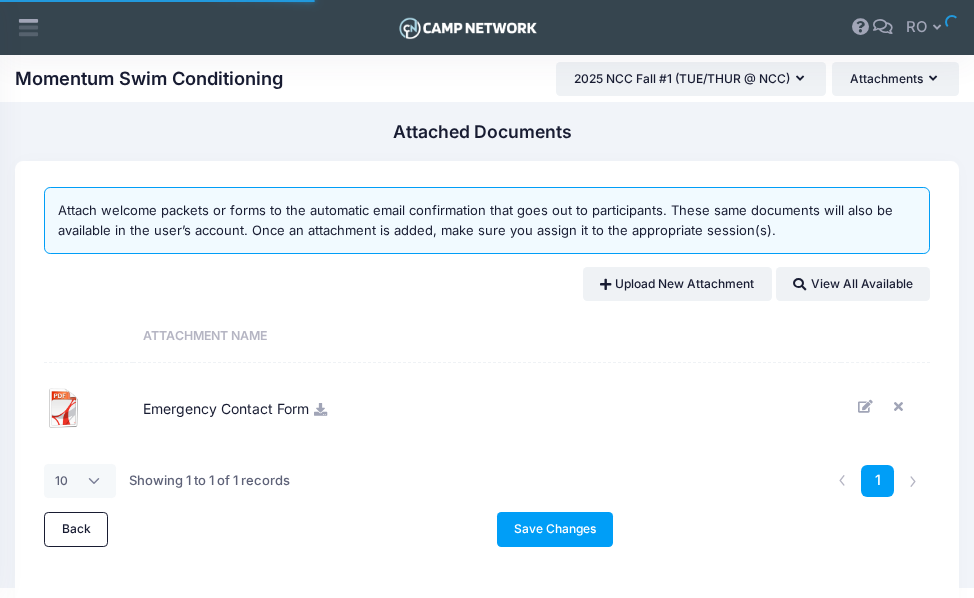 scroll, scrollTop: 0, scrollLeft: 0, axis: both 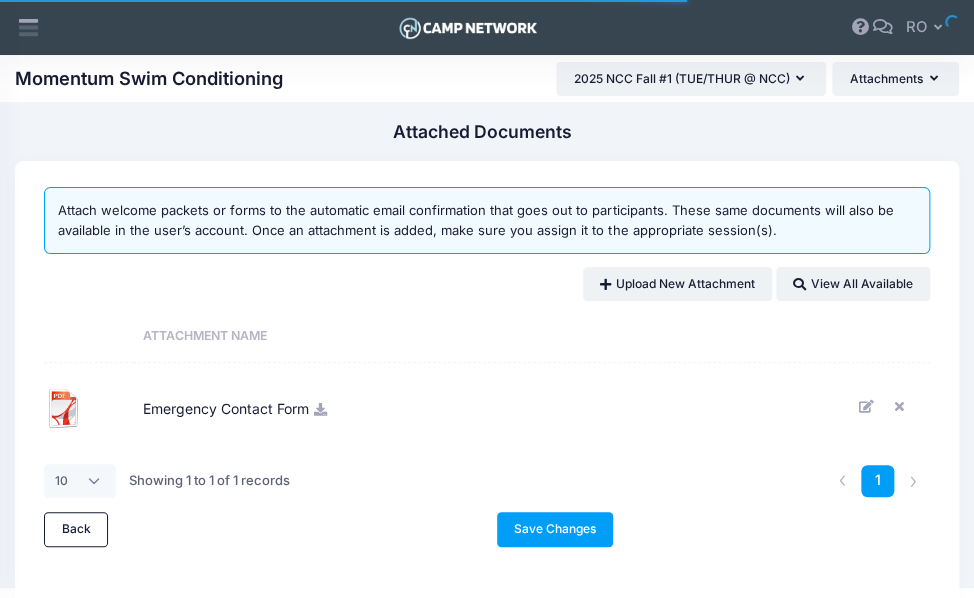 click on "Save Changes" at bounding box center [555, 529] 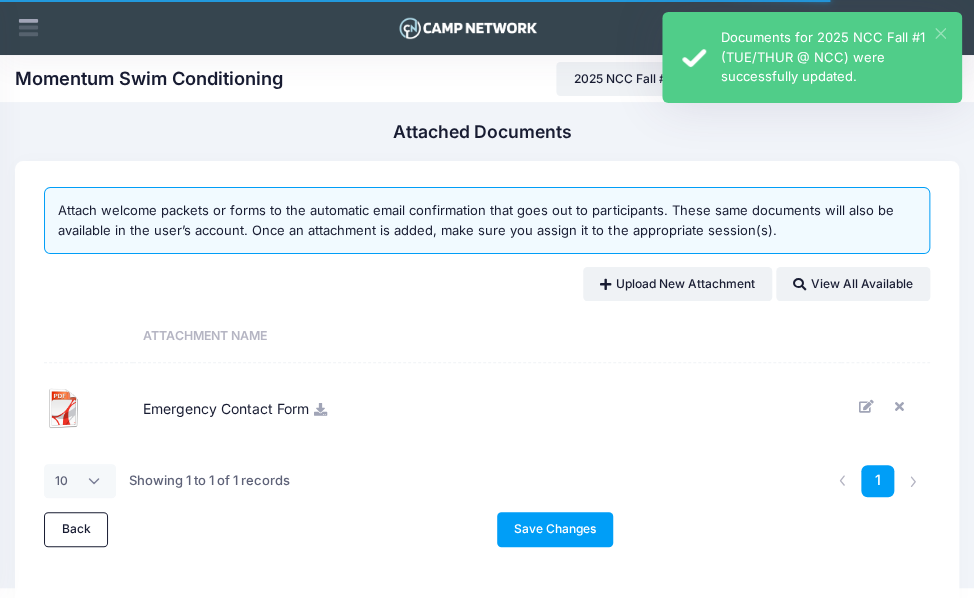 click on "×" at bounding box center [940, 33] 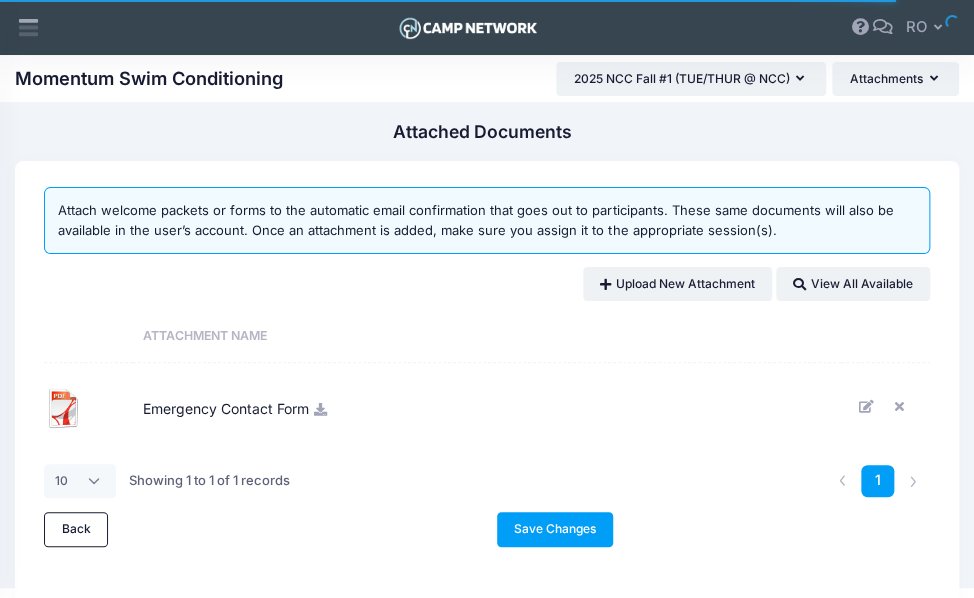 scroll, scrollTop: 32, scrollLeft: 0, axis: vertical 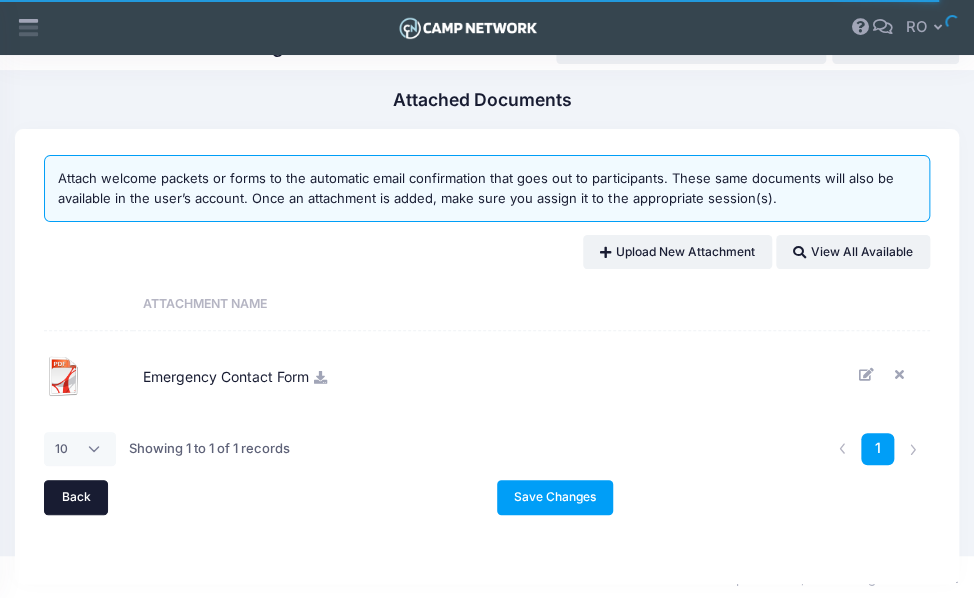 click on "Back" at bounding box center (76, 497) 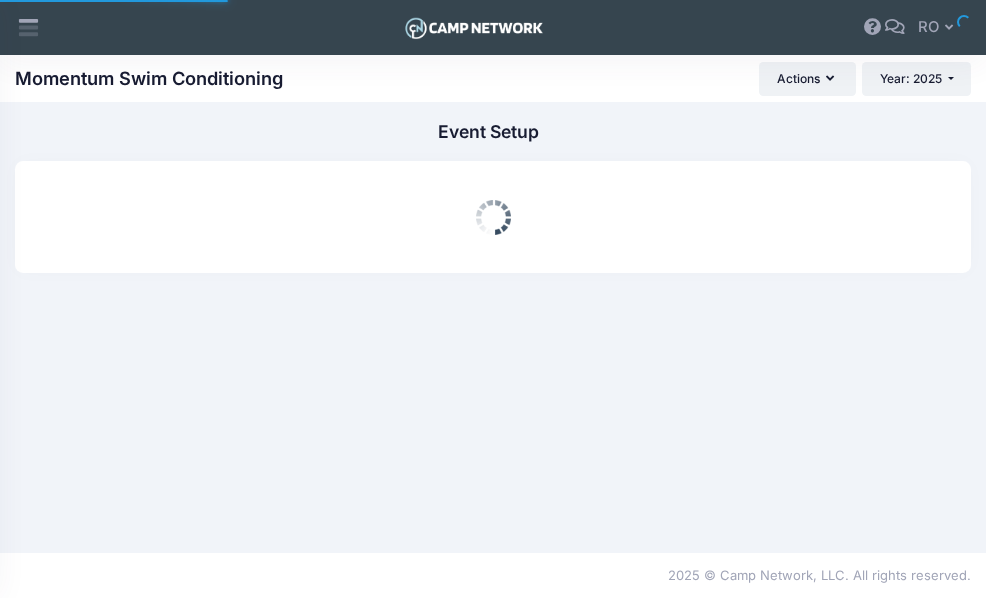 scroll, scrollTop: 0, scrollLeft: 0, axis: both 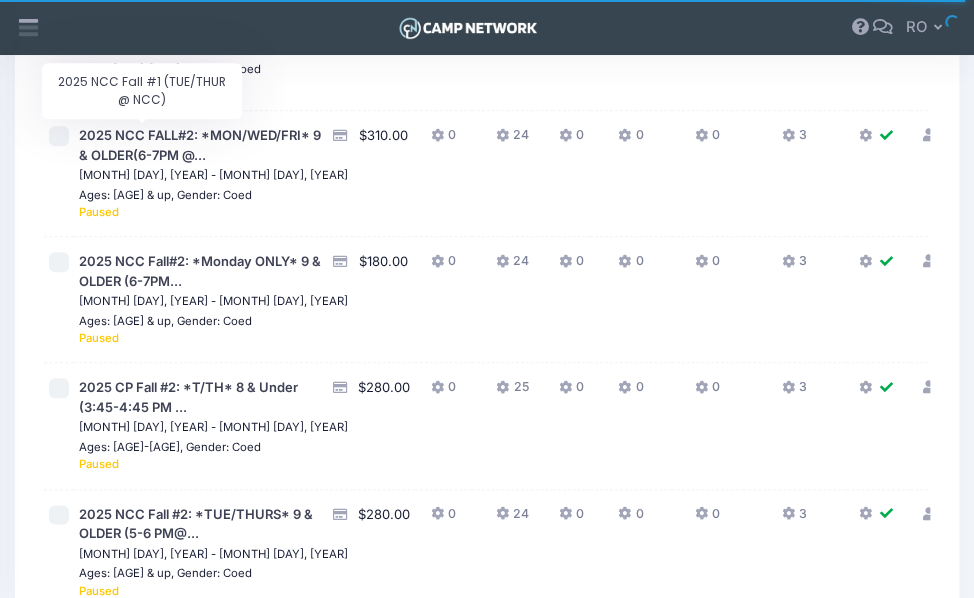 click on "2025 NCC Fall #1 (TUE/THUR @ NCC)" at bounding box center [198, -475] 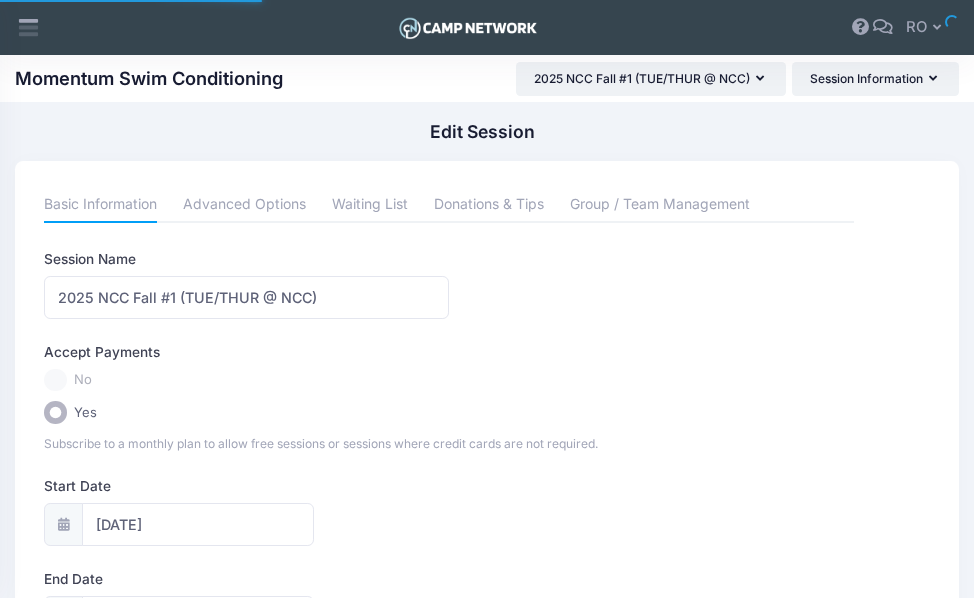 scroll, scrollTop: 0, scrollLeft: 0, axis: both 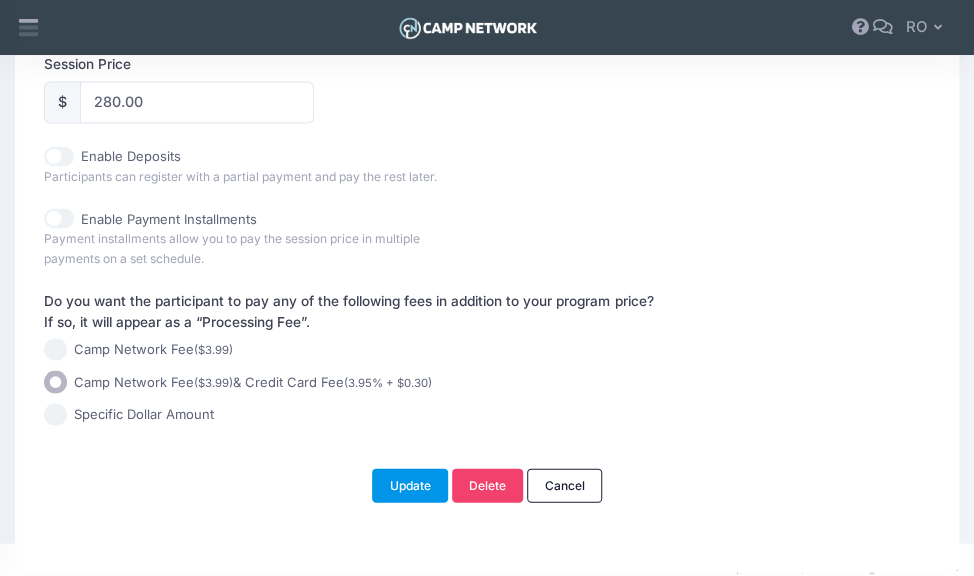 click on "Update" at bounding box center [410, 485] 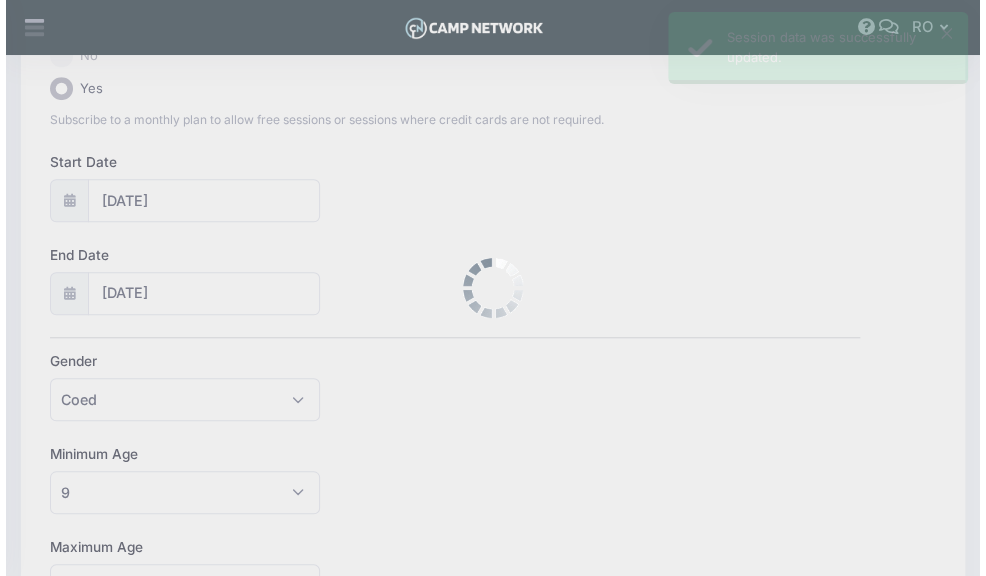 scroll, scrollTop: 0, scrollLeft: 0, axis: both 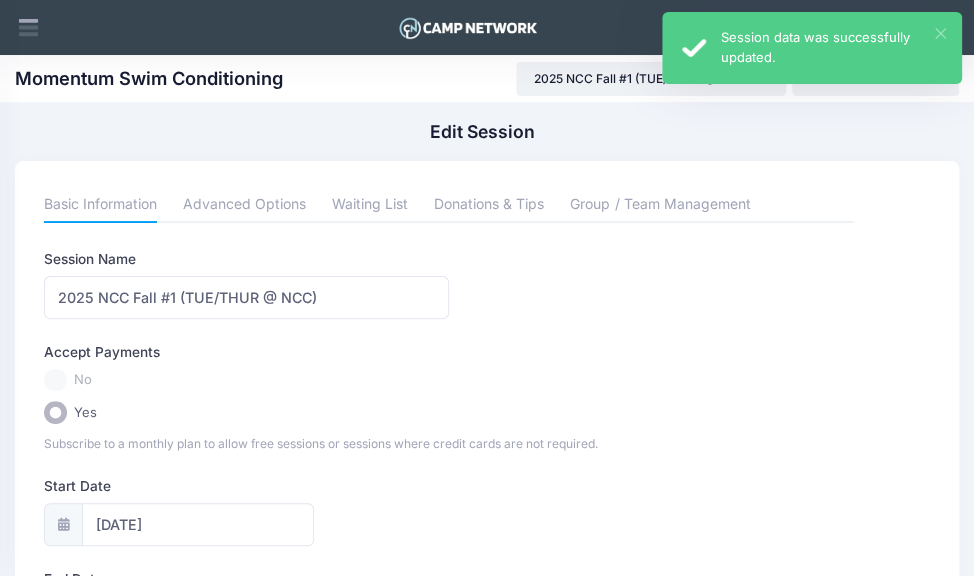 click on "×" at bounding box center [940, 33] 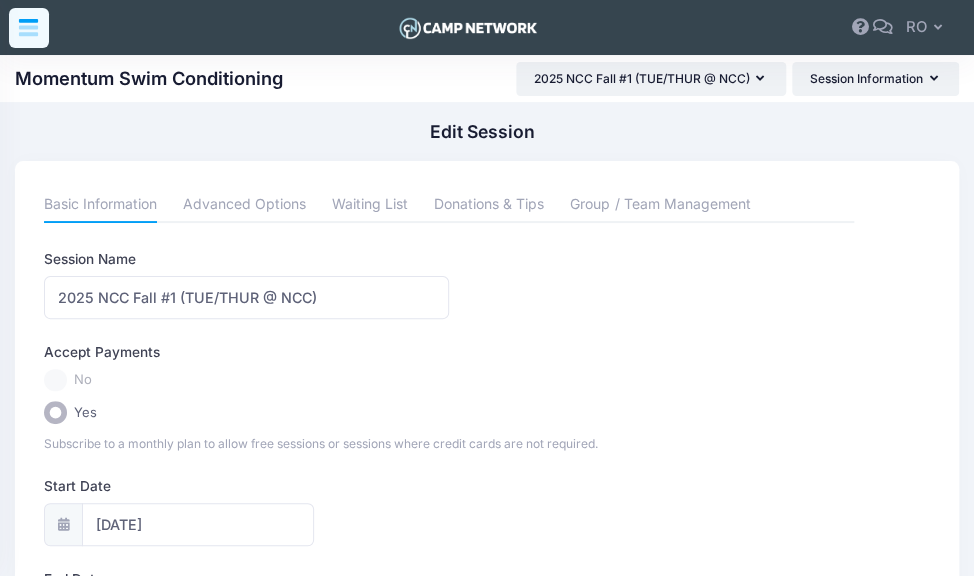click 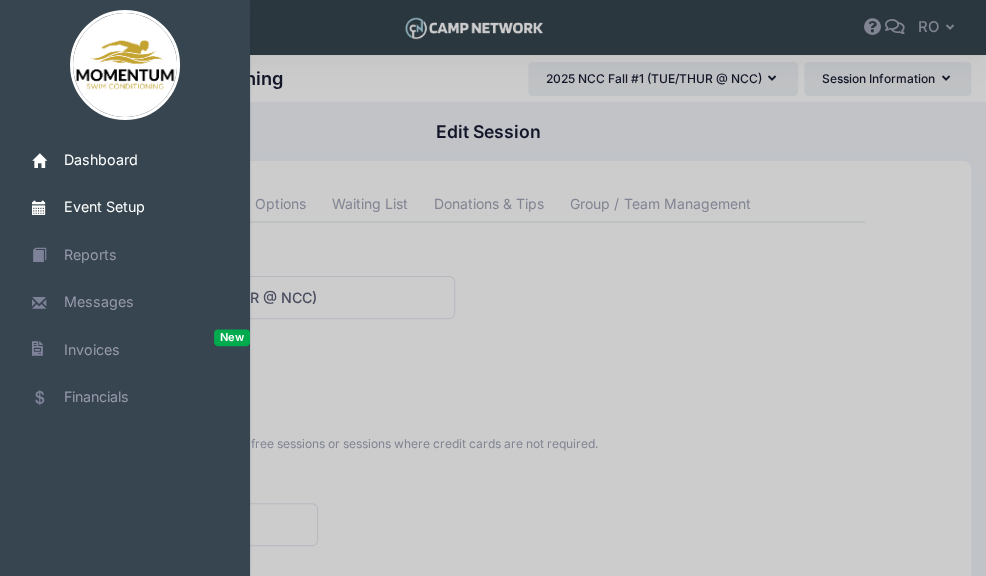 click on "Dashboard" at bounding box center [129, 159] 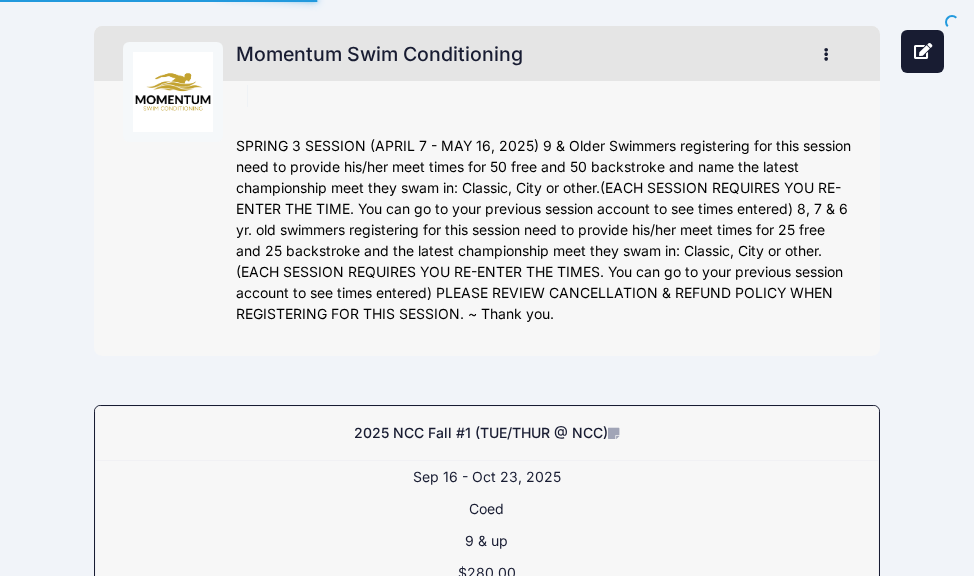 scroll, scrollTop: 0, scrollLeft: 0, axis: both 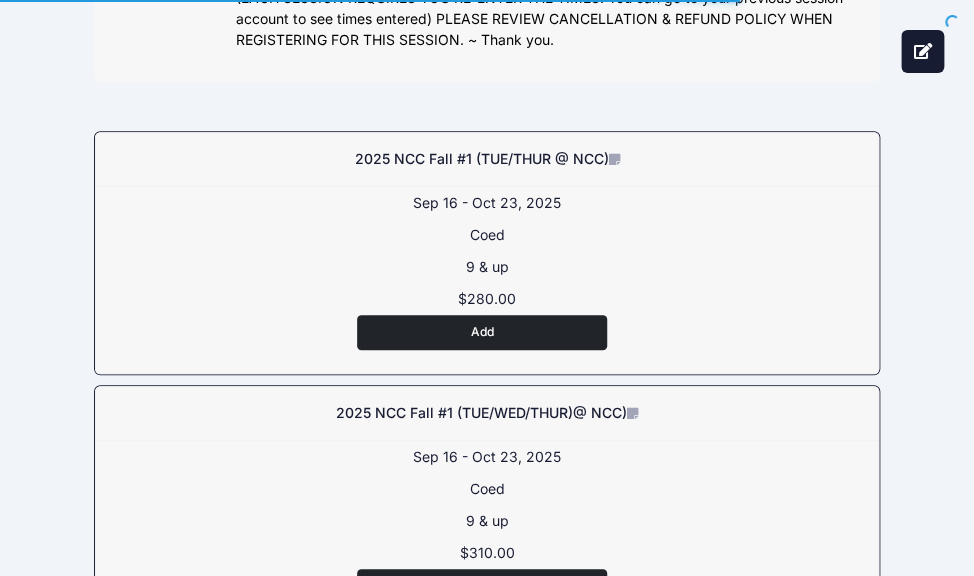 click on "Add" at bounding box center (482, 332) 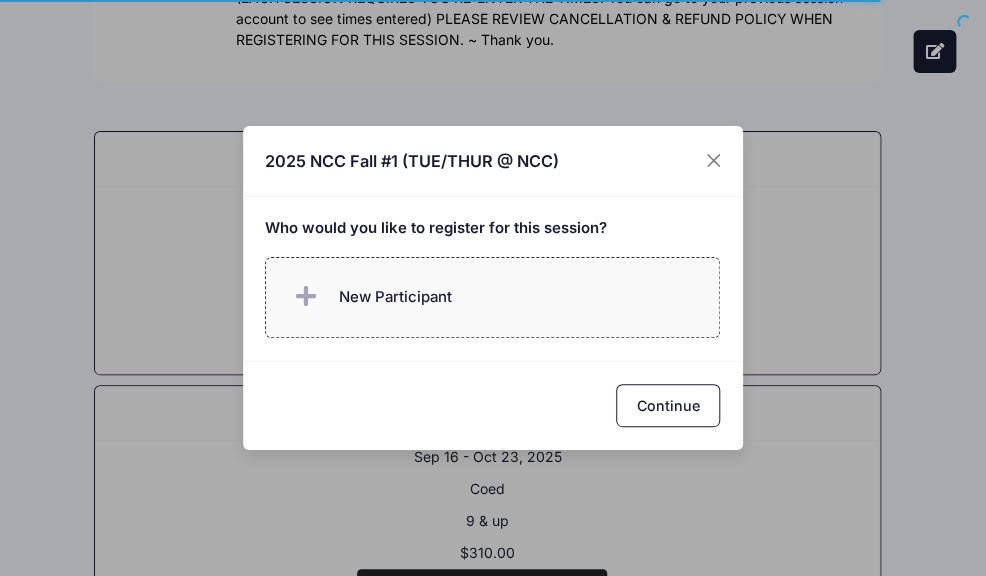 click on "New Participant" at bounding box center (492, 297) 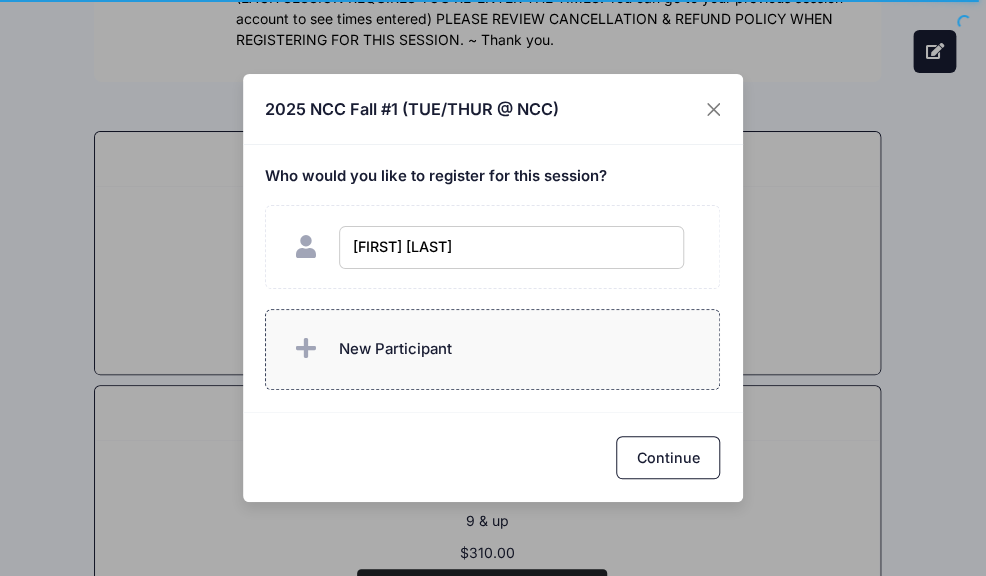 type on "[FIRST] [LAST]" 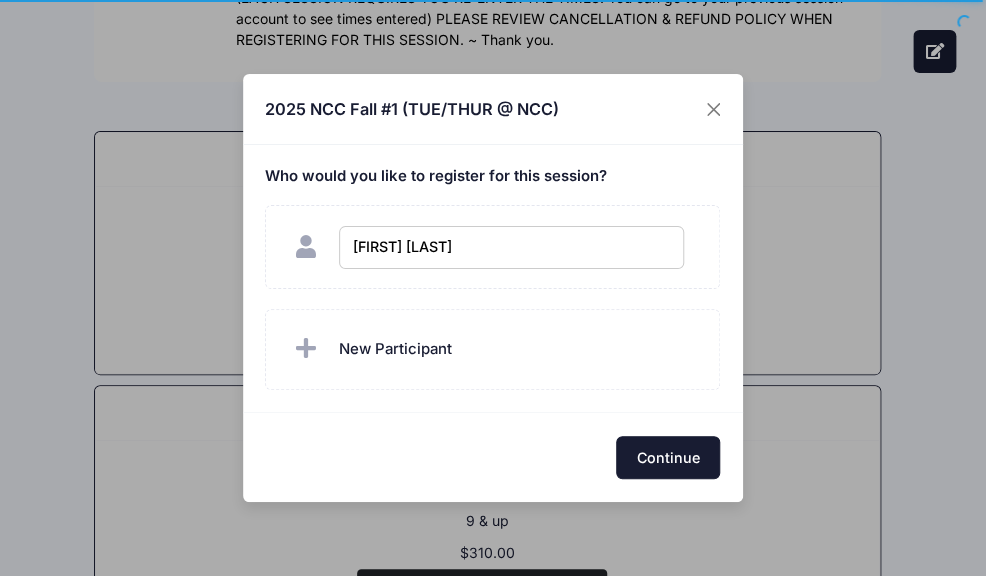 checkbox on "true" 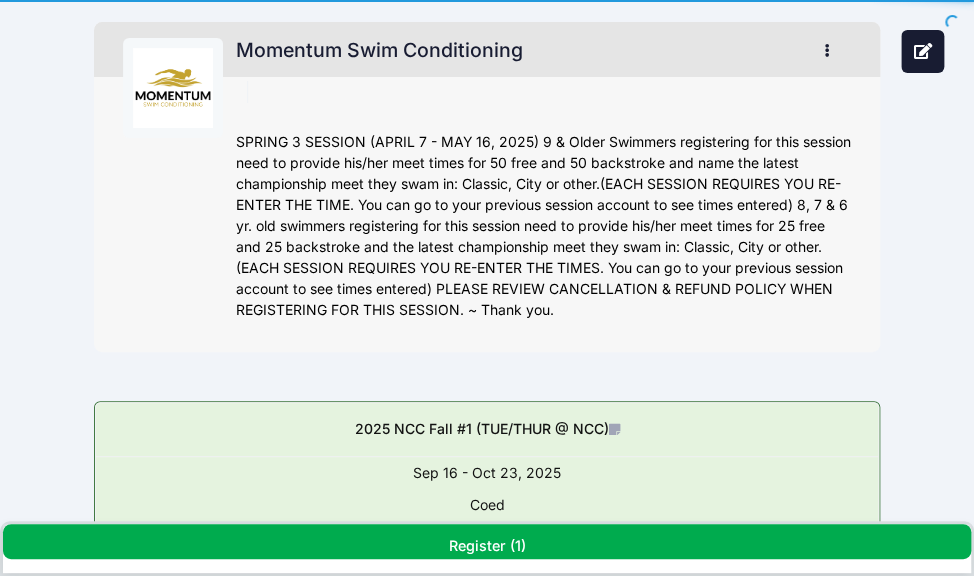 scroll, scrollTop: 0, scrollLeft: 0, axis: both 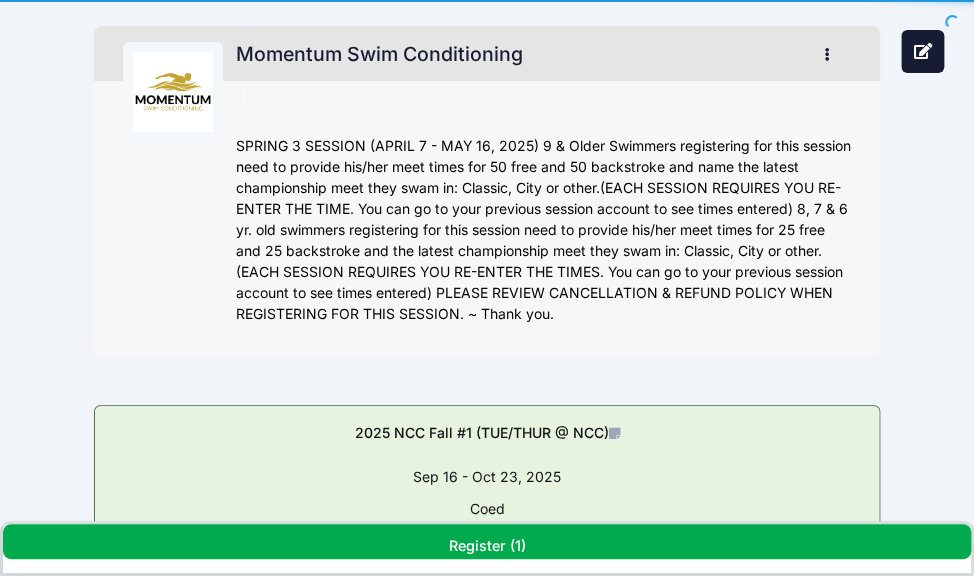 click at bounding box center [829, 55] 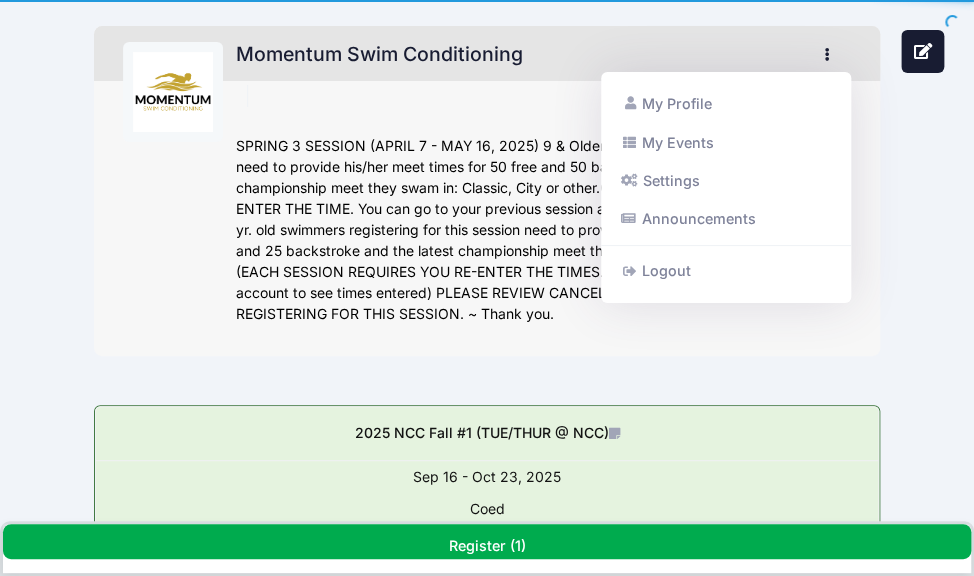 click on "Momentum Swim Conditioning
1 Session
$280.00
Register ( 1 )
My Profile
My Events" at bounding box center (487, 621) 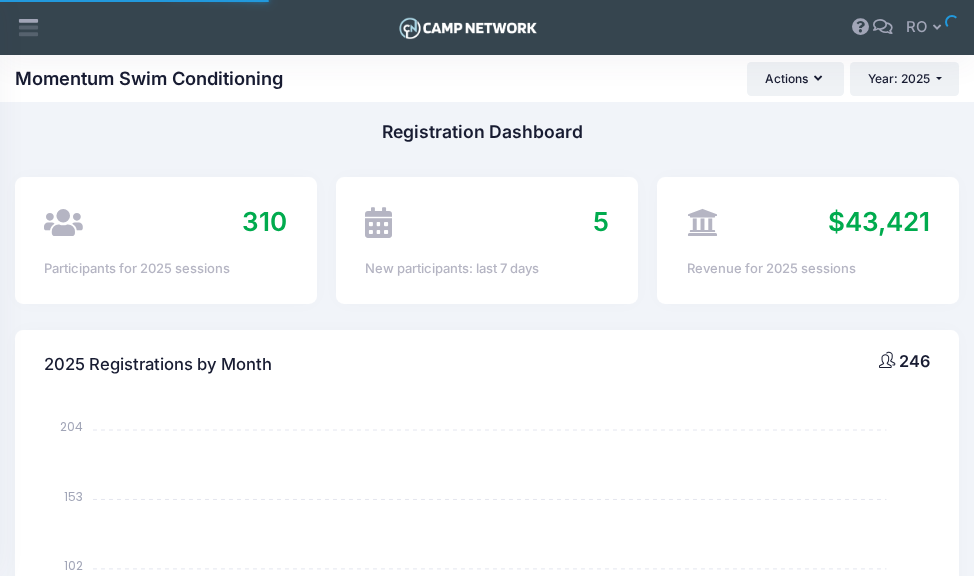 scroll, scrollTop: 0, scrollLeft: 0, axis: both 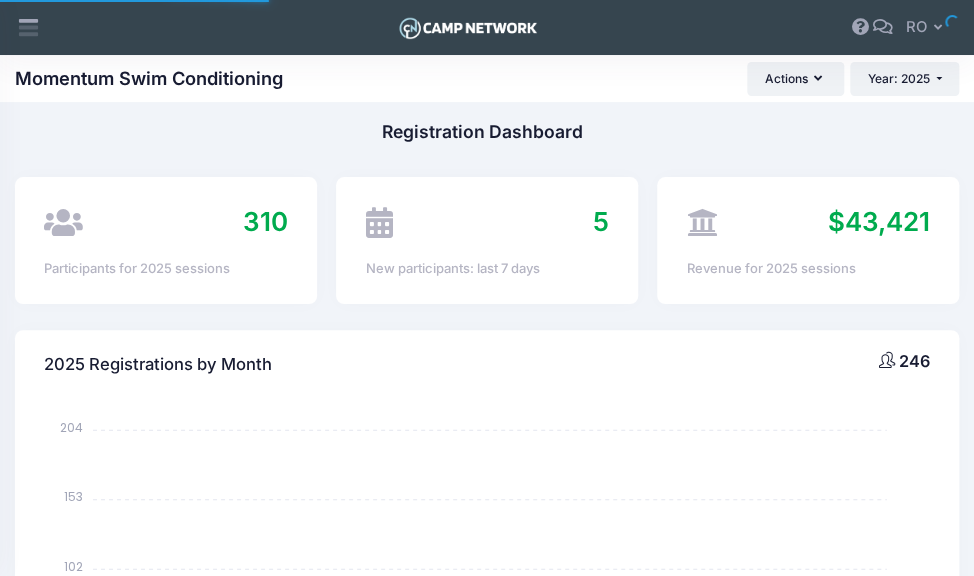 select 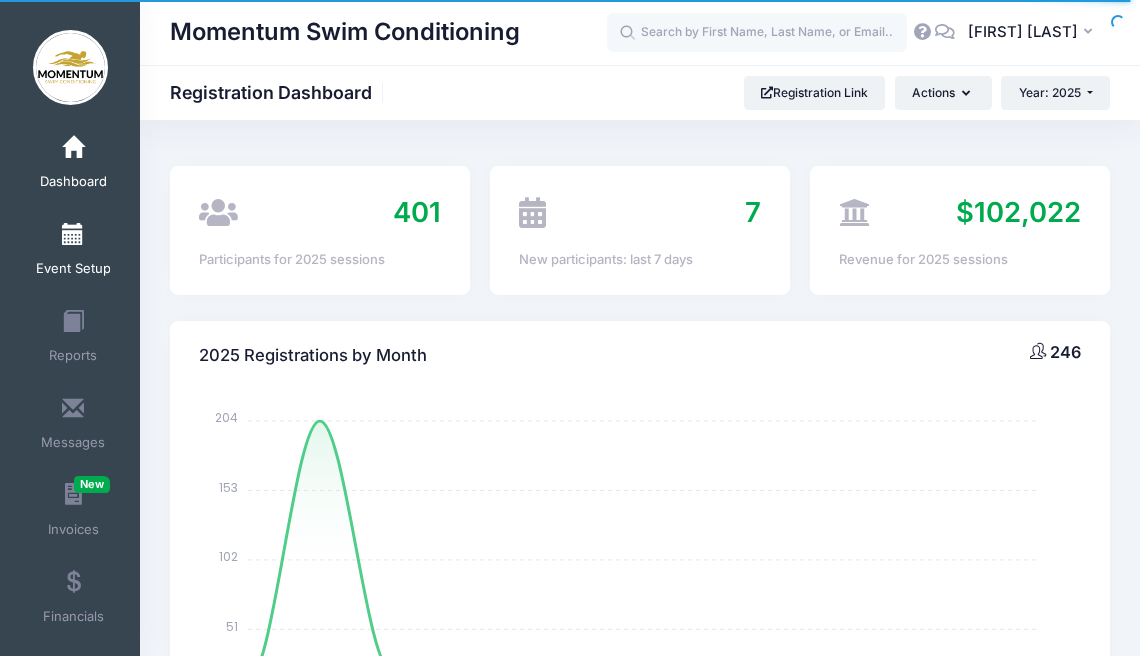click at bounding box center (73, 235) 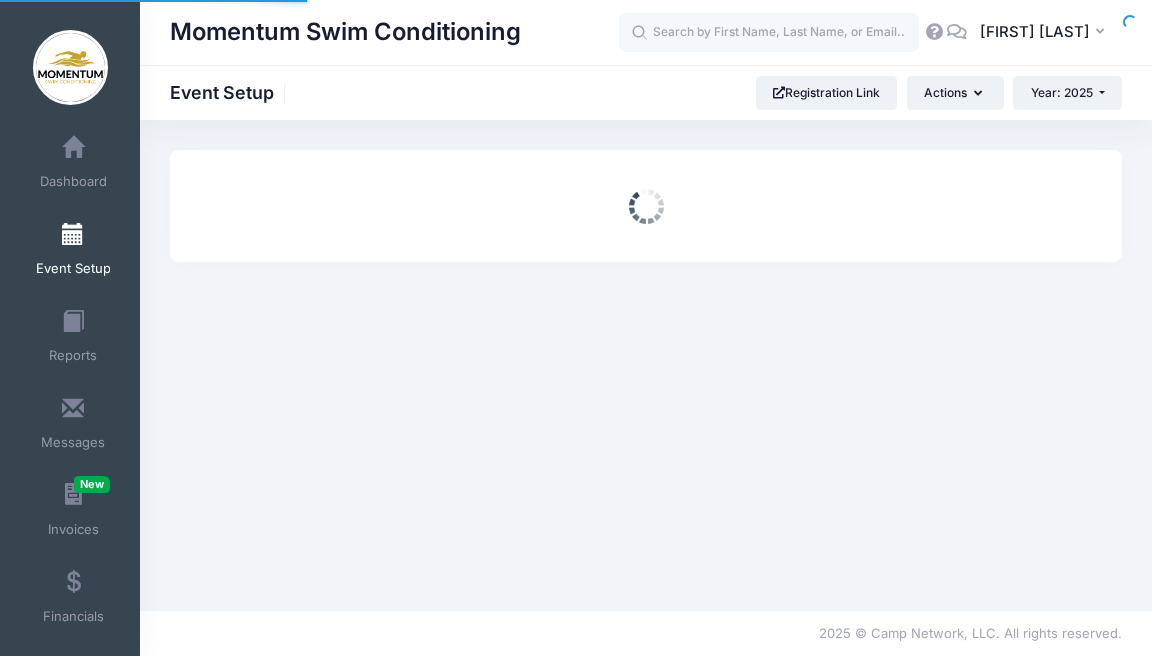 scroll, scrollTop: 0, scrollLeft: 0, axis: both 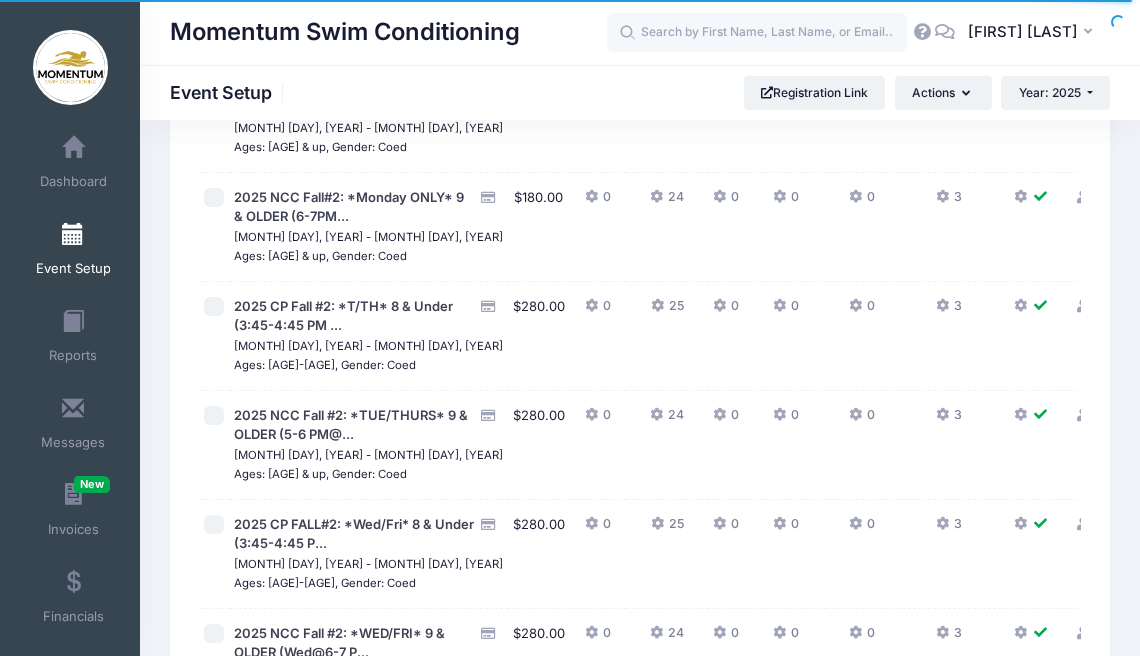 click at bounding box center (214, -437) 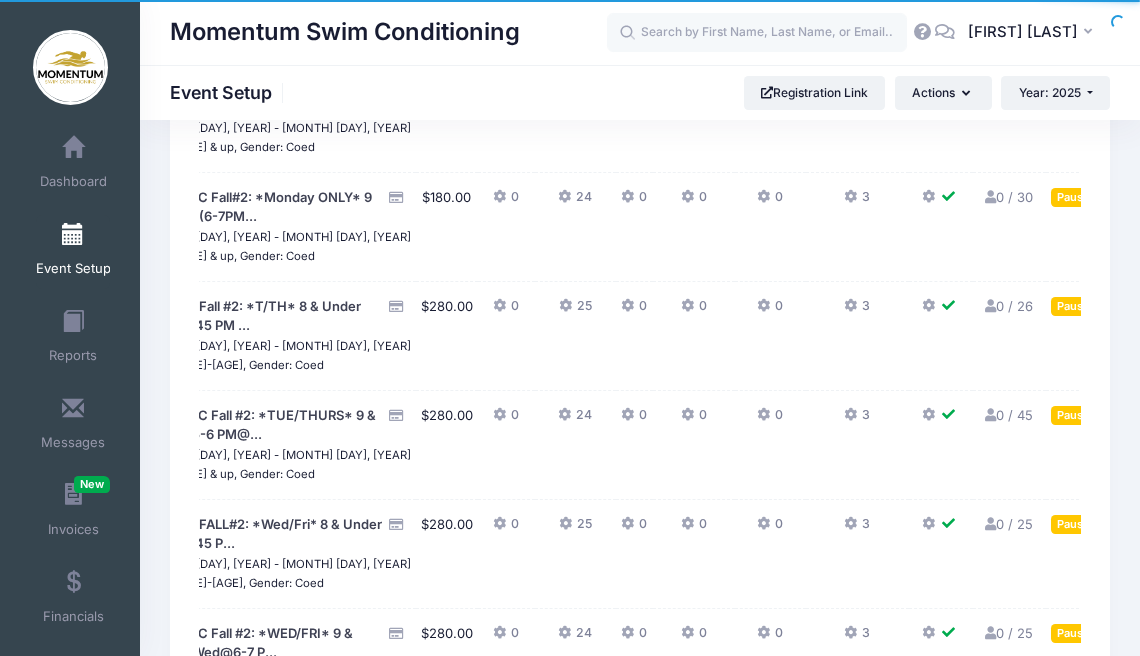 scroll, scrollTop: 0, scrollLeft: 91, axis: horizontal 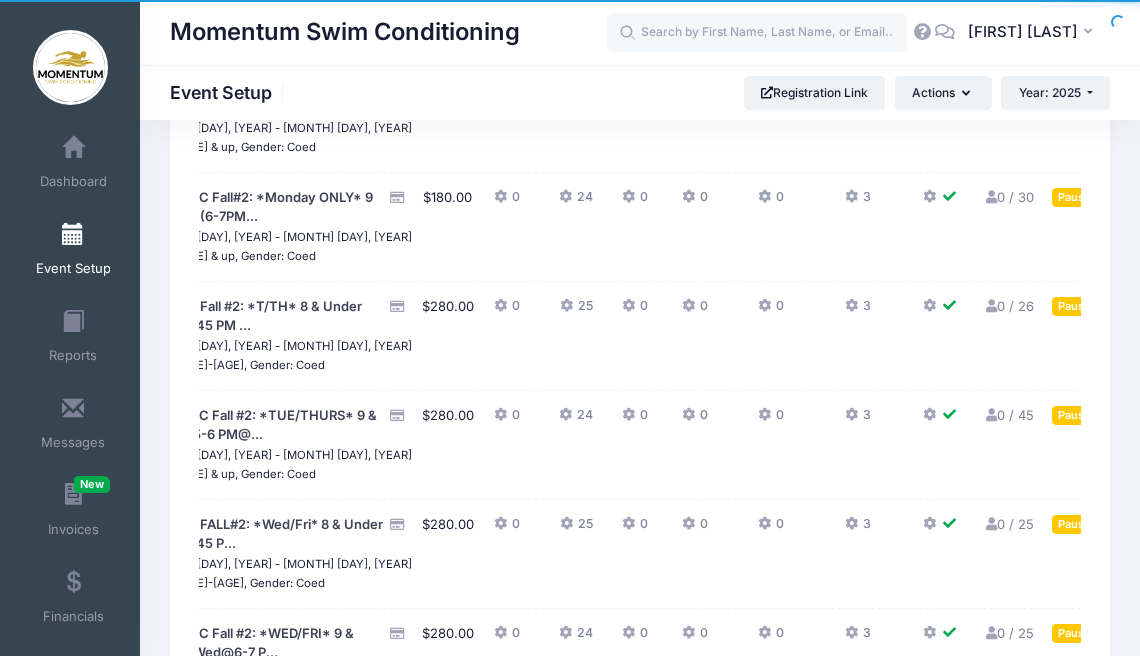 click on "... Action" at bounding box center [1150, -435] 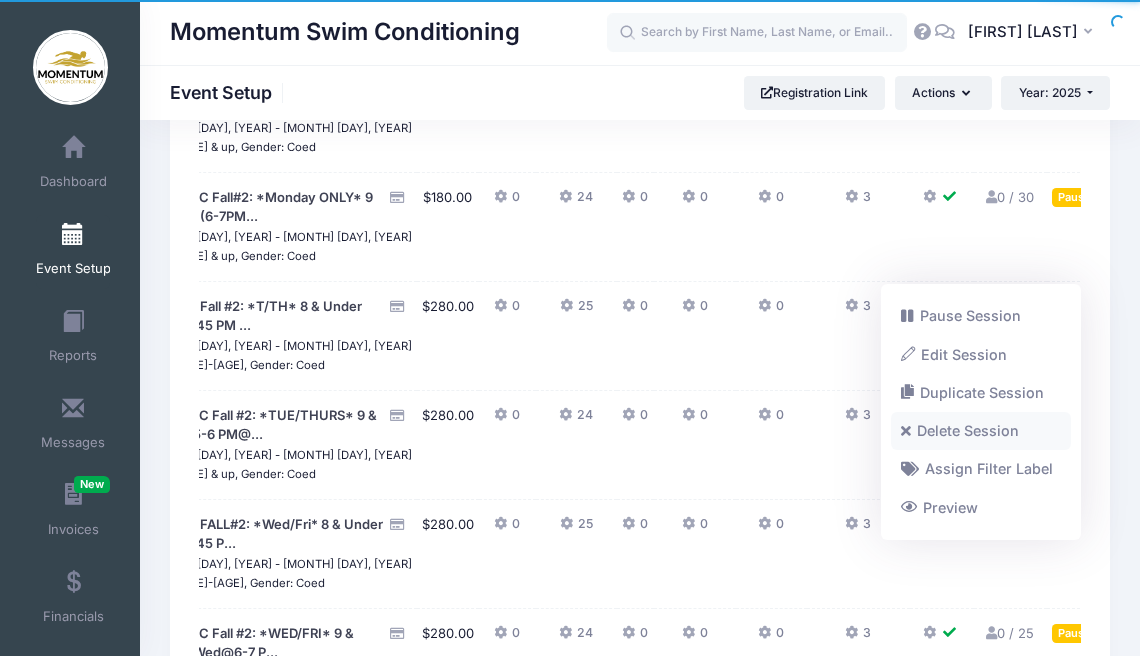 click on "Delete Session" at bounding box center (981, 431) 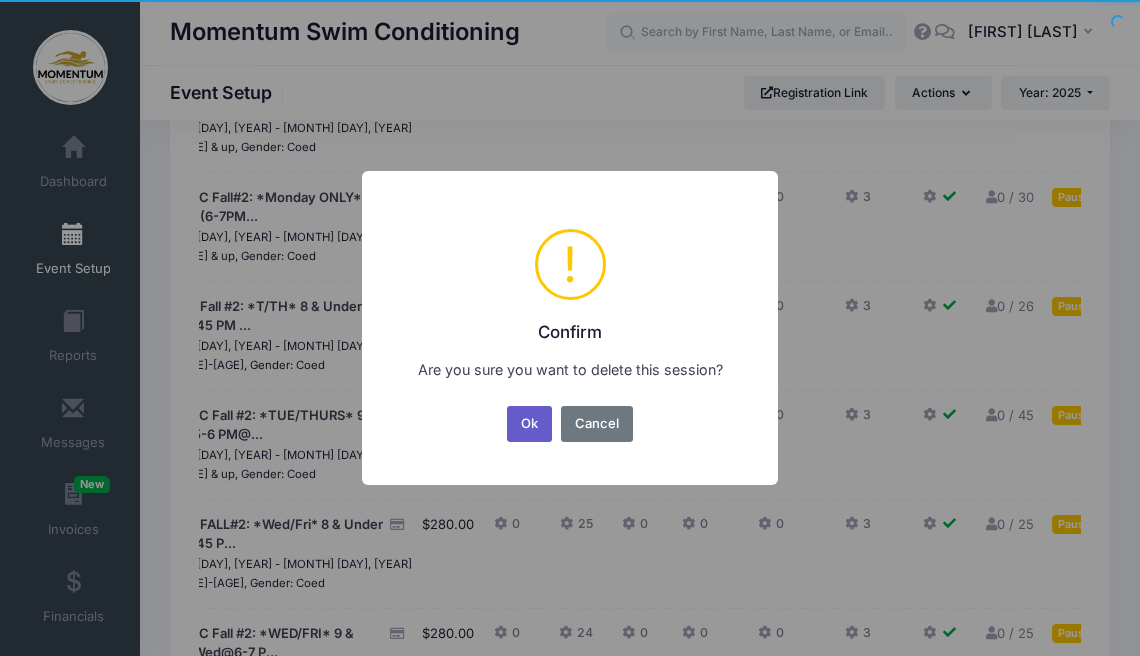 click on "Ok" at bounding box center (530, 424) 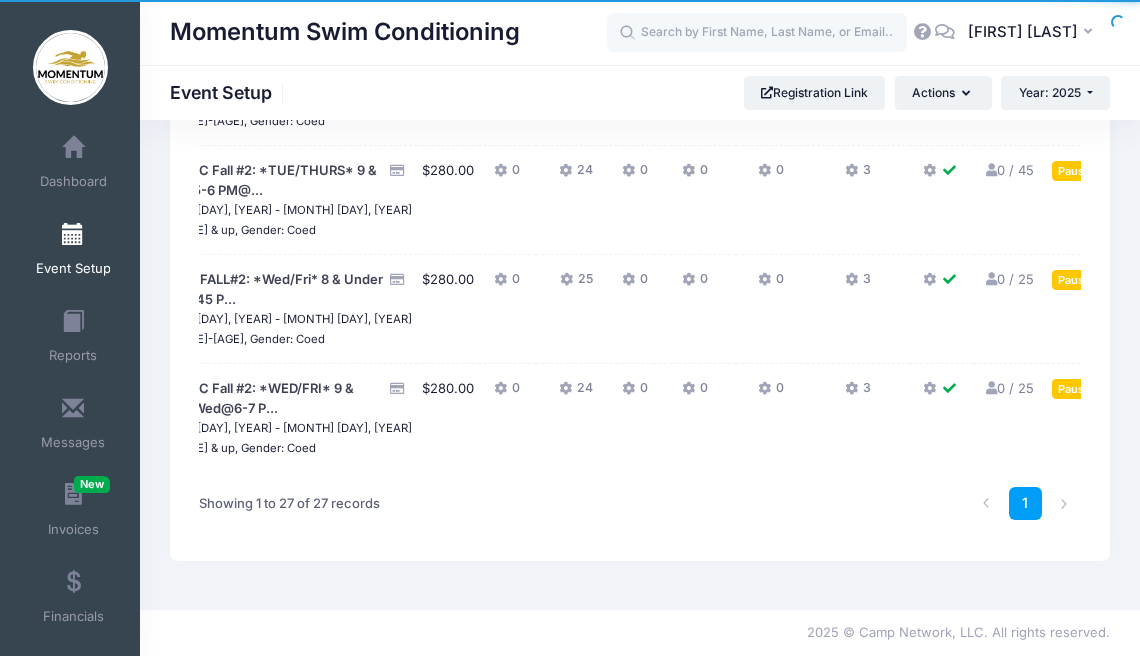 scroll, scrollTop: 3484, scrollLeft: 0, axis: vertical 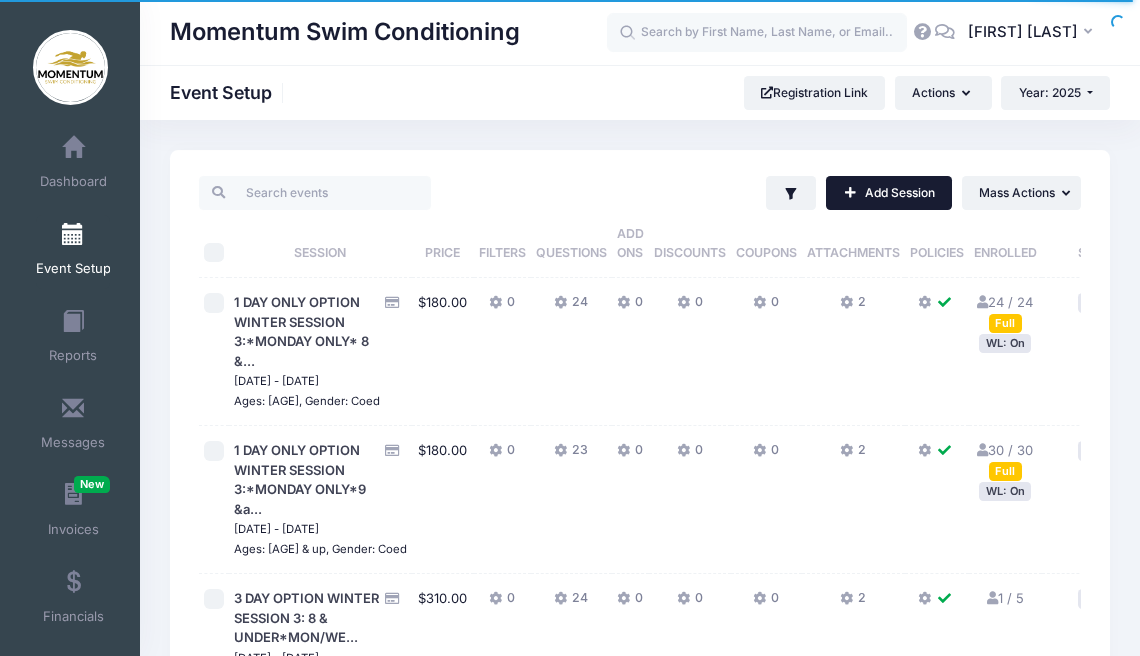click on "Add Session" at bounding box center [889, 193] 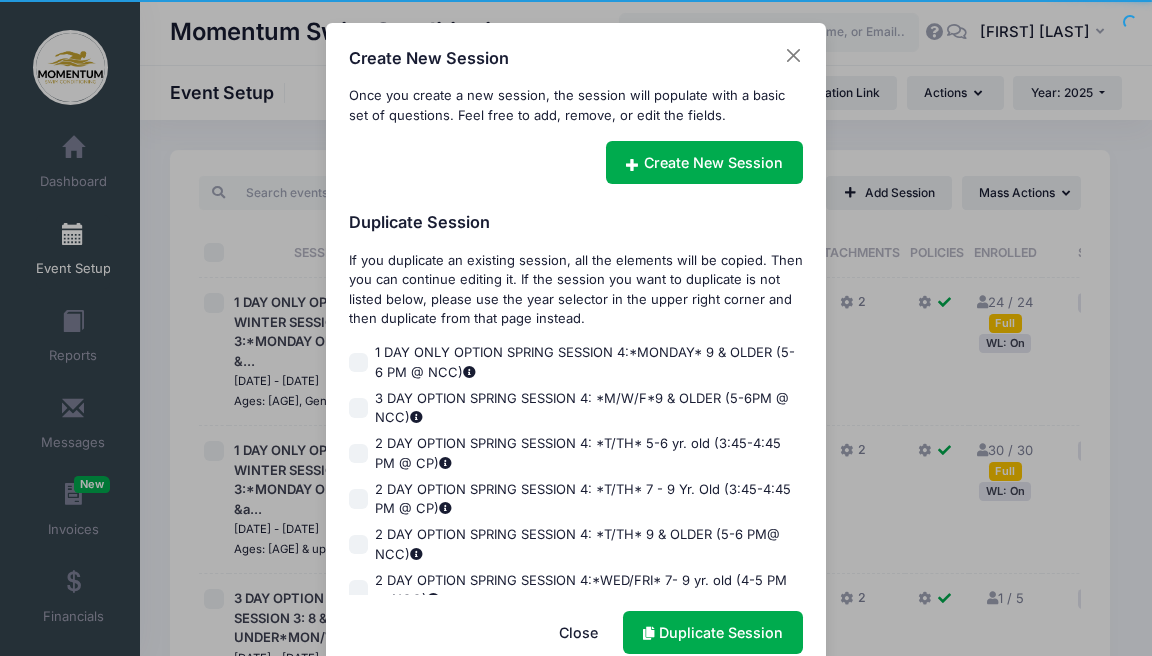 scroll, scrollTop: 1199, scrollLeft: 0, axis: vertical 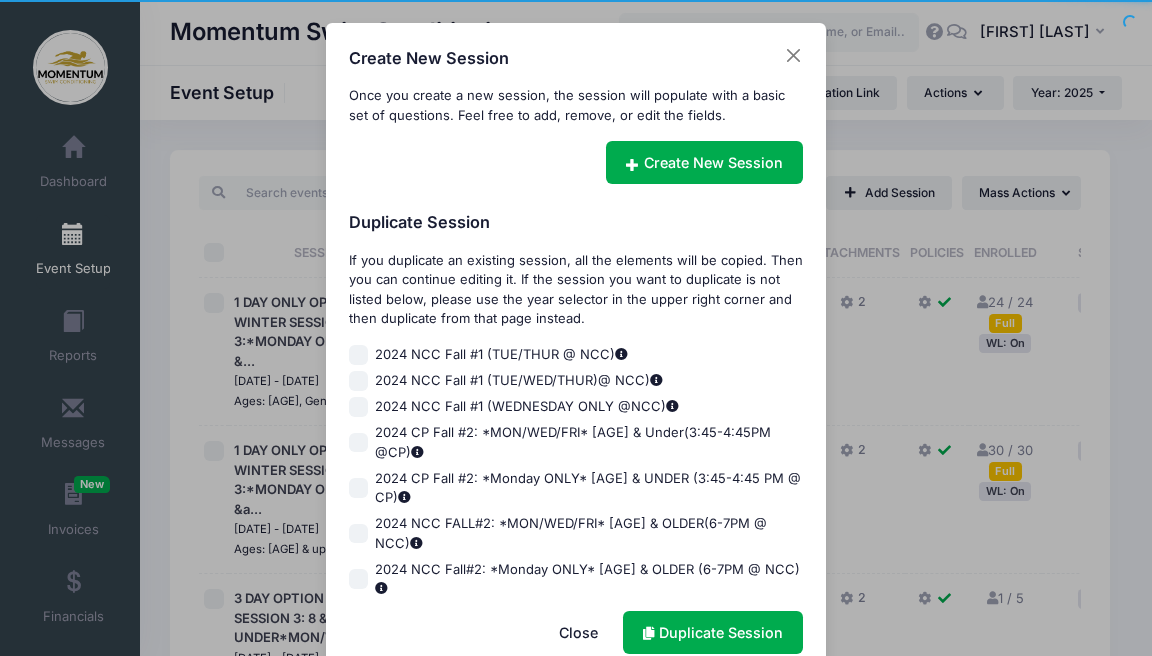 click on "2024 NCC Fall #1 (TUE/WED/THUR)@ NCC)" at bounding box center (359, 381) 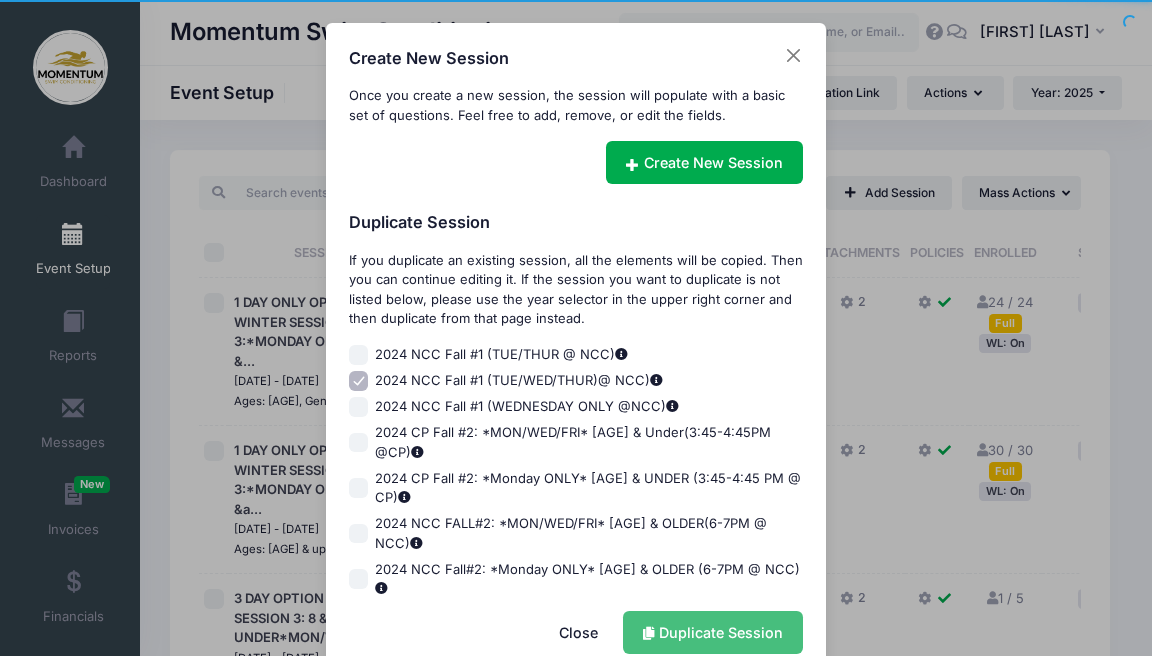 click on "Duplicate Session" at bounding box center [713, 632] 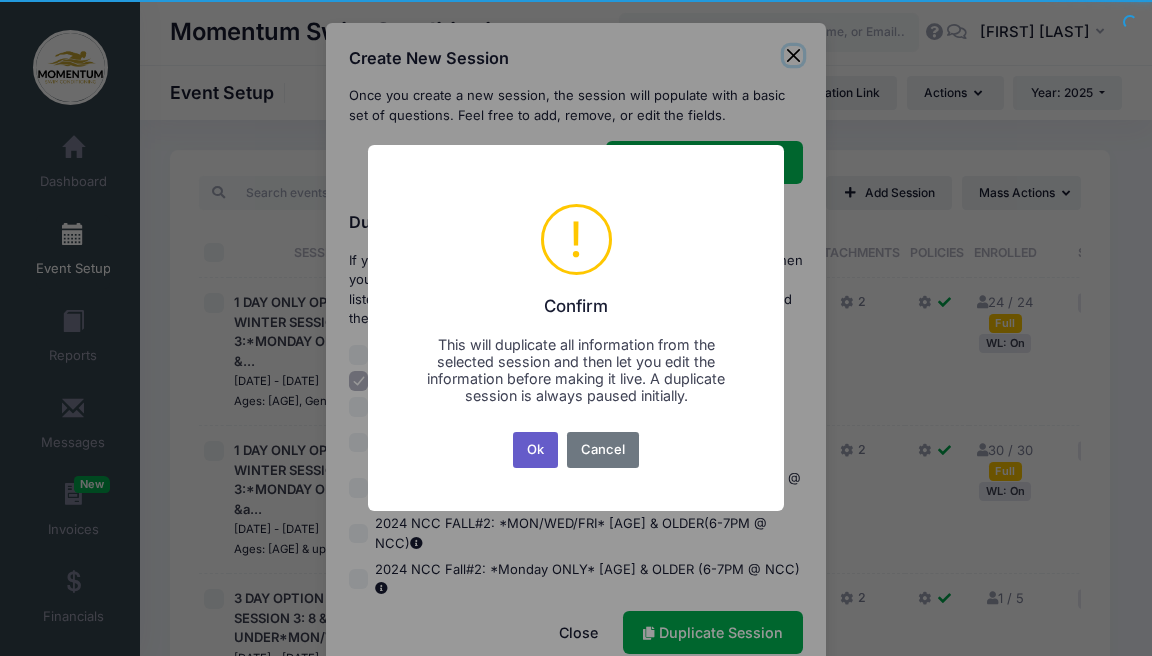 click on "Ok" at bounding box center (536, 450) 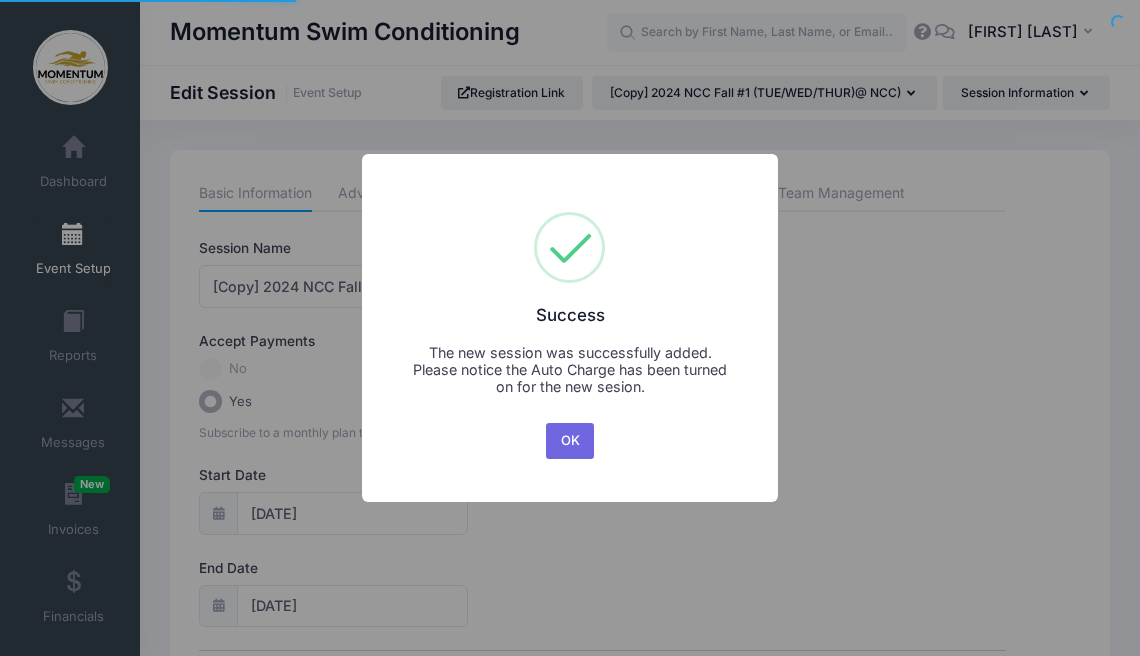 scroll, scrollTop: 0, scrollLeft: 0, axis: both 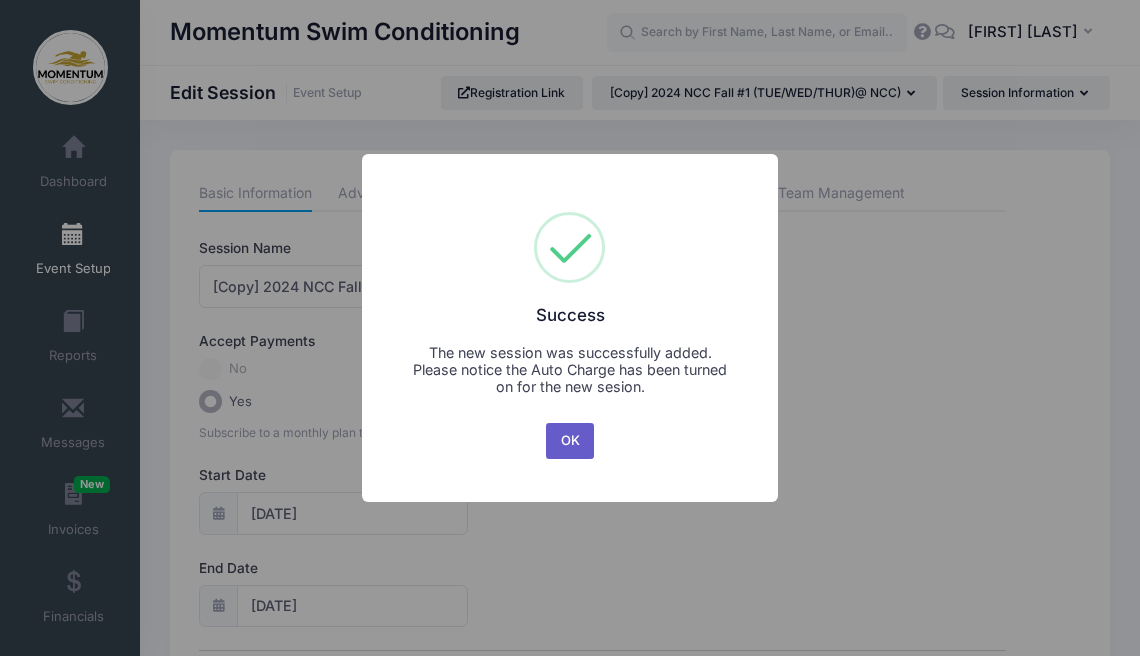 click on "OK" at bounding box center [570, 441] 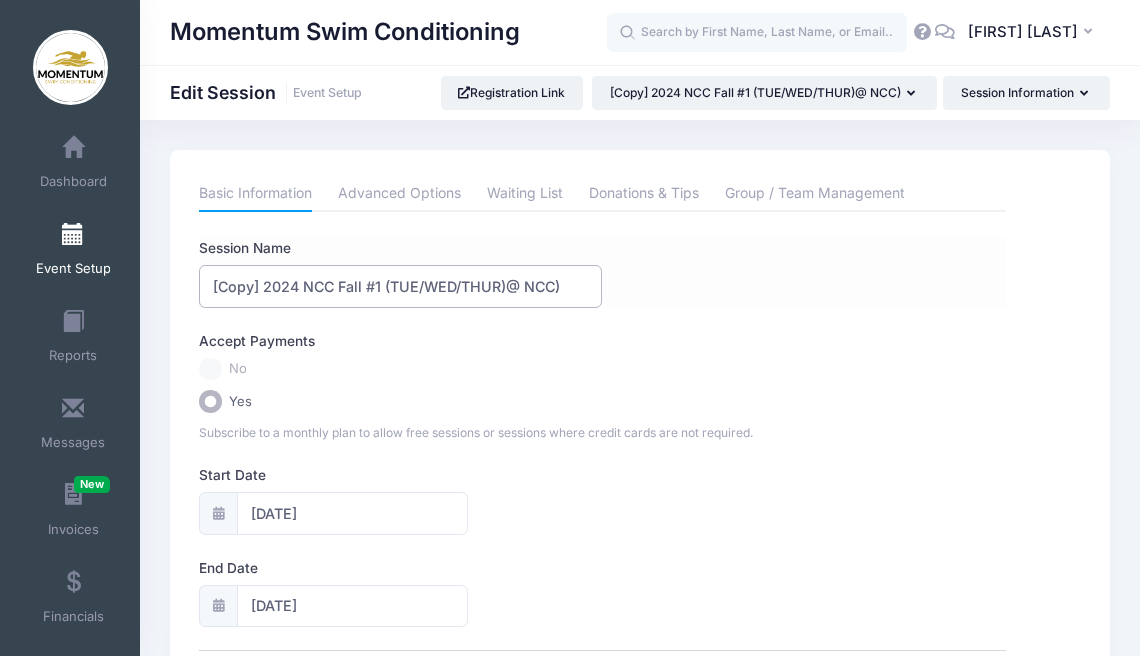 click on "[Copy] 2024 NCC Fall #1 (TUE/WED/THUR)@ NCC)" at bounding box center (400, 286) 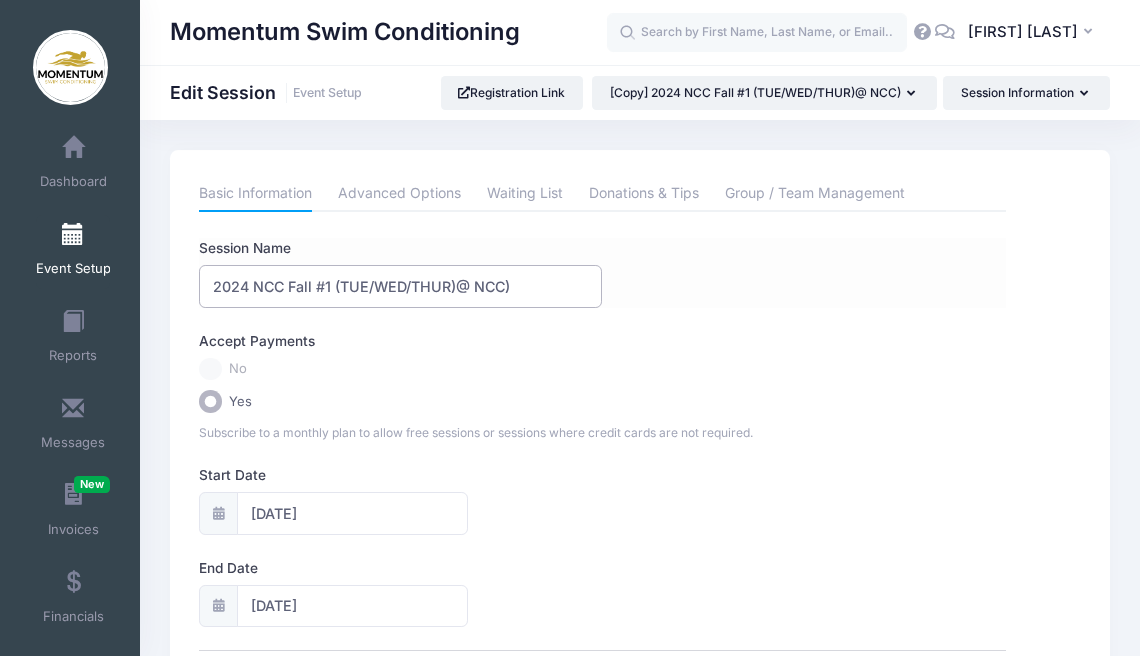 click on "2024 NCC Fall #1 (TUE/WED/THUR)@ NCC)" at bounding box center [400, 286] 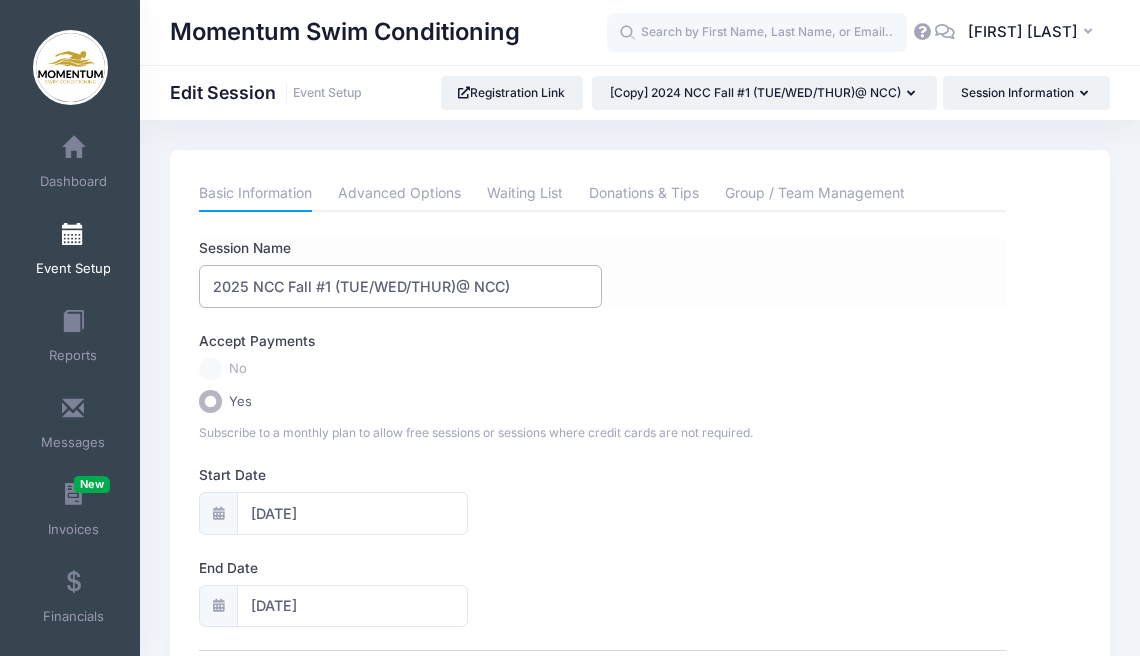 click on "2025 NCC Fall #1 (TUE/WED/THUR)@ NCC)" at bounding box center (400, 286) 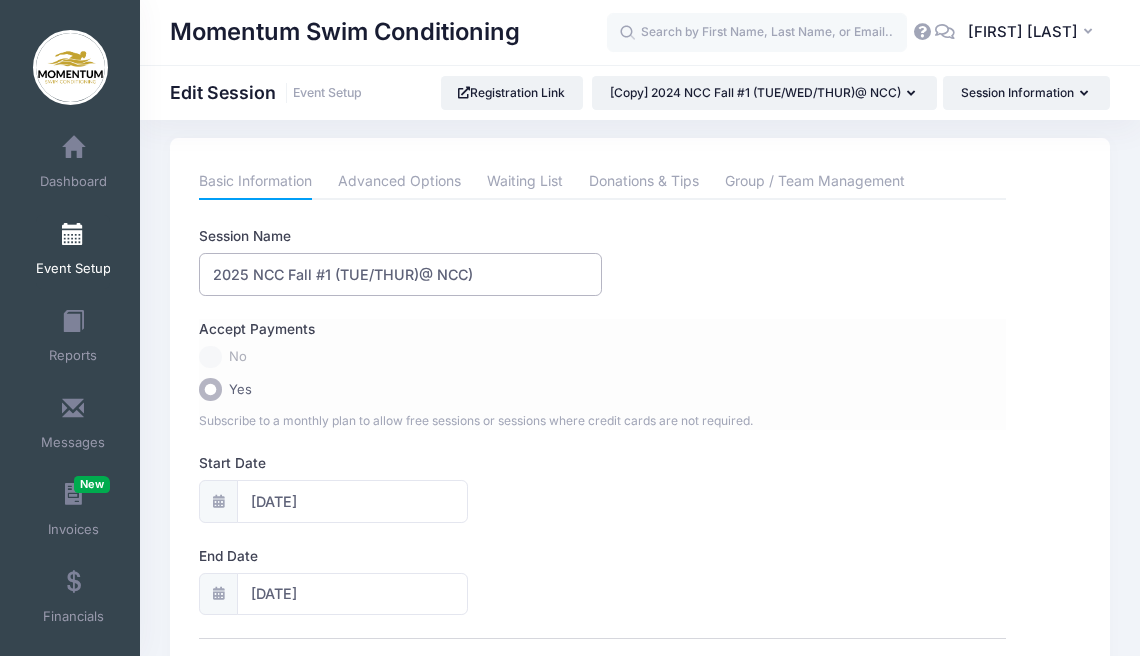 scroll, scrollTop: 36, scrollLeft: 0, axis: vertical 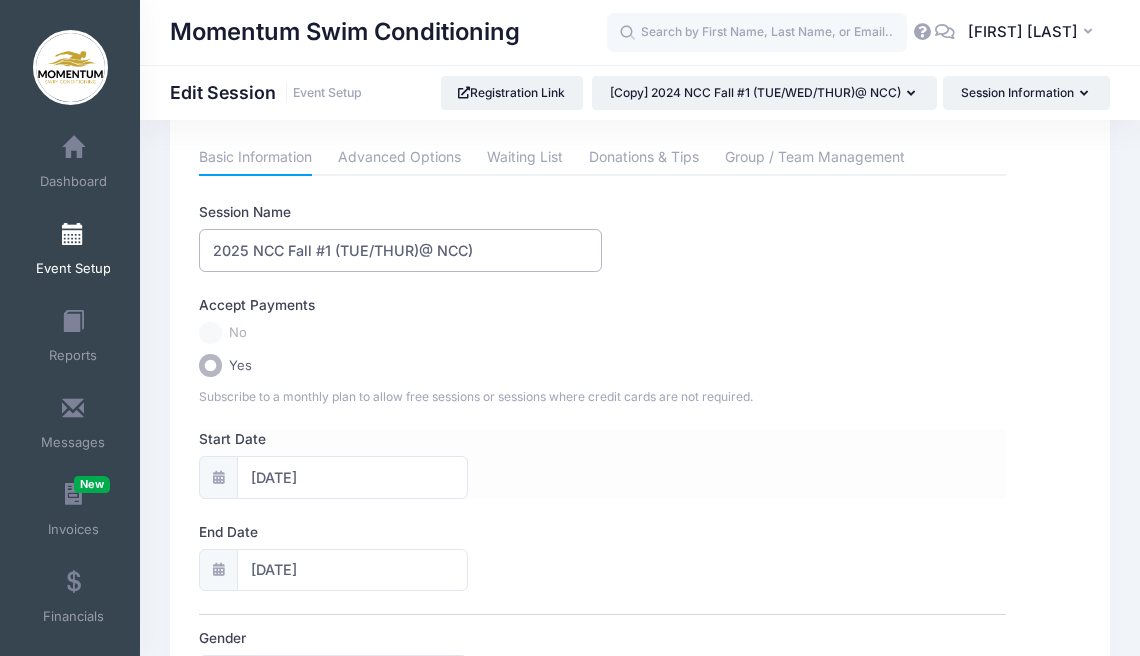 type on "2025 NCC Fall #1 (TUE/THUR)@ NCC)" 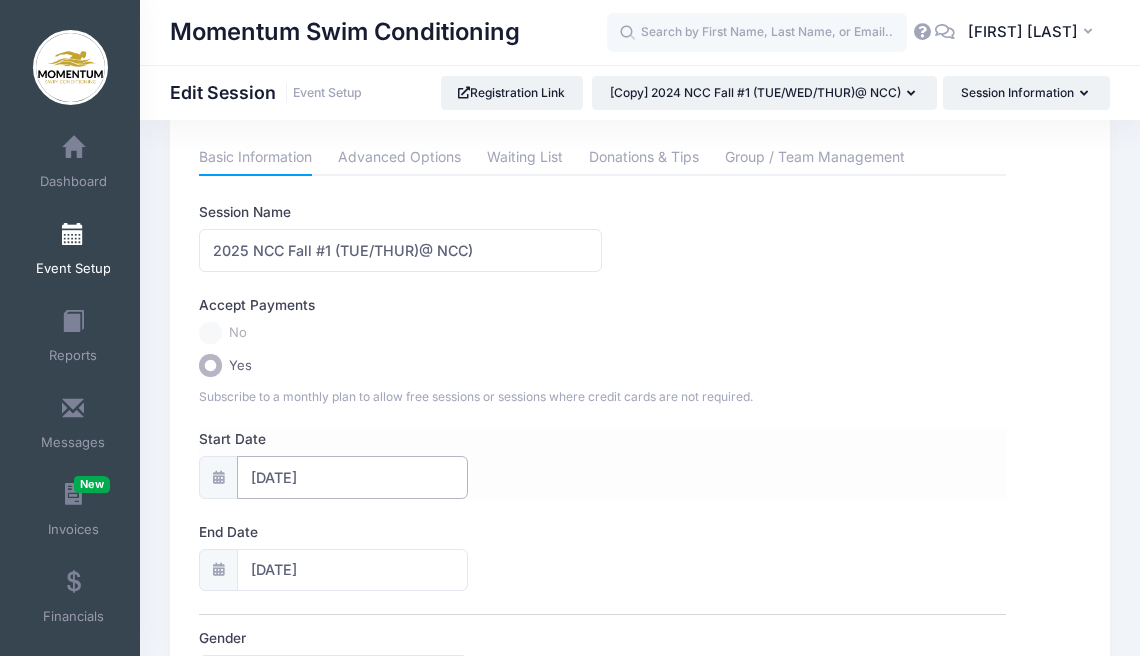 click on "09/17/2024" at bounding box center (352, 477) 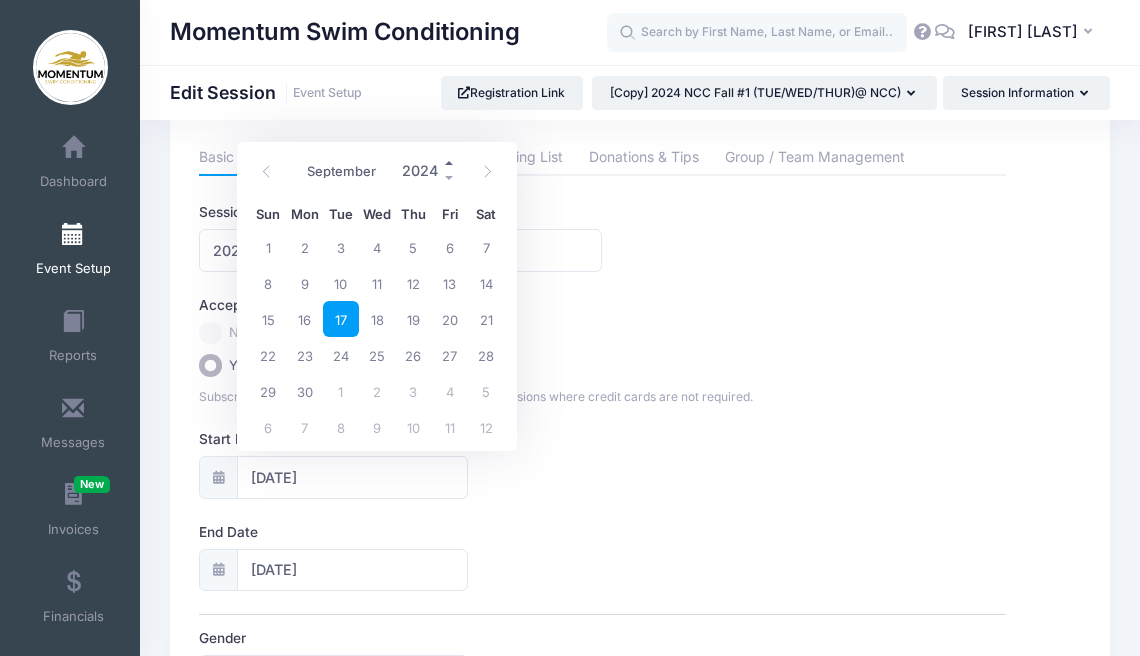 click at bounding box center [450, 163] 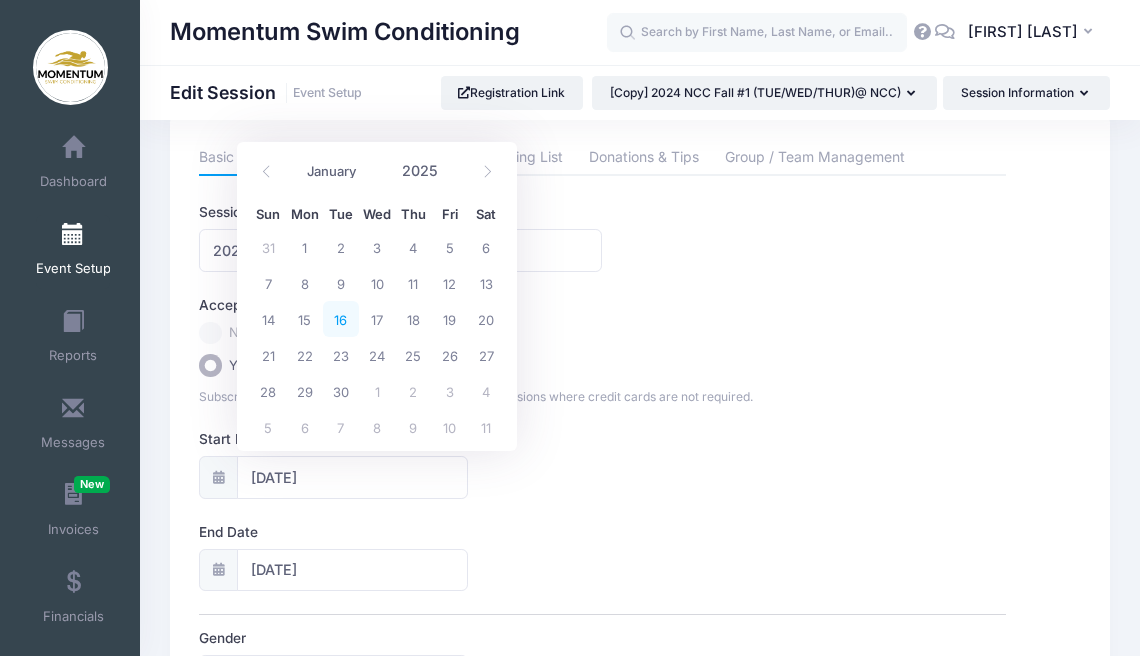 click on "16" at bounding box center (341, 319) 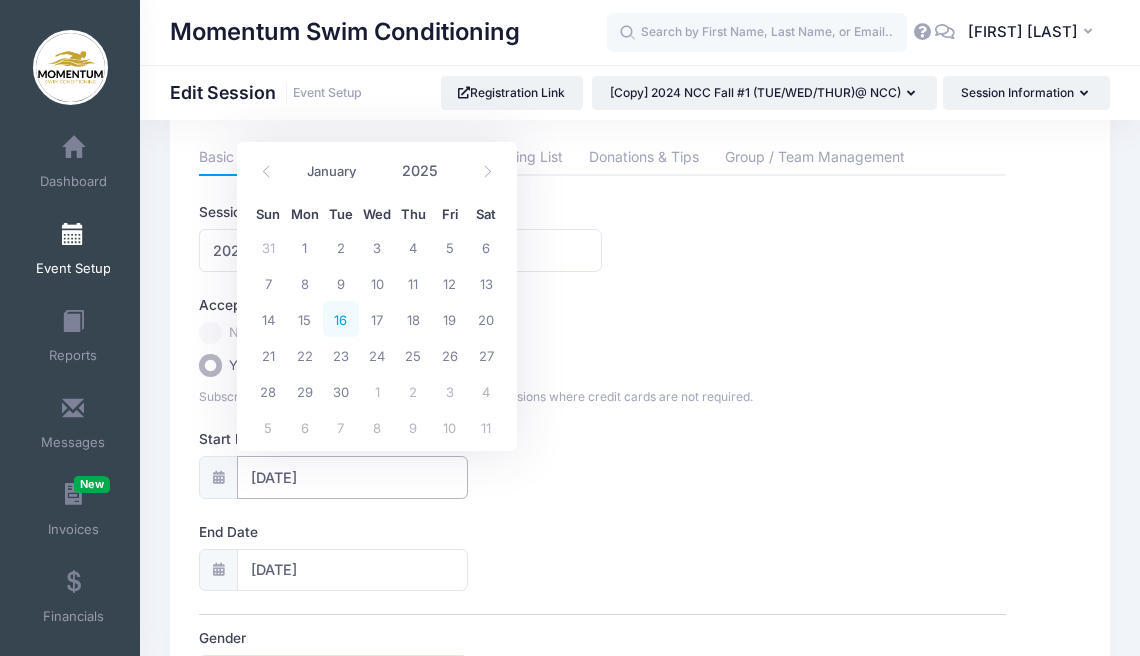 type on "09/16/2025" 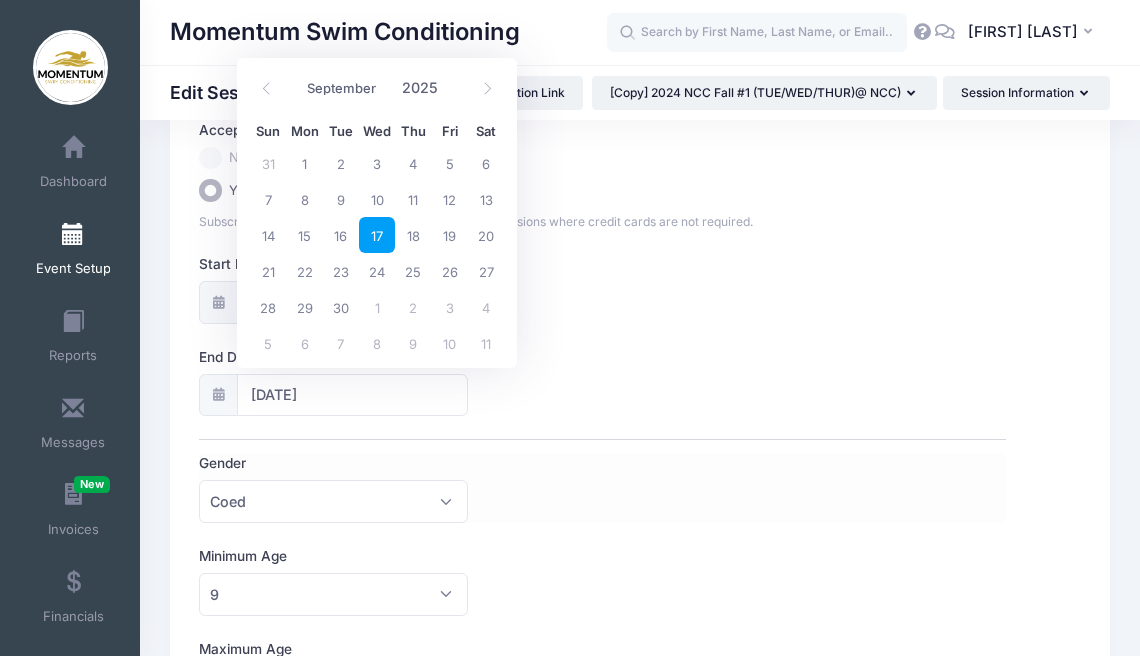 scroll, scrollTop: 214, scrollLeft: 0, axis: vertical 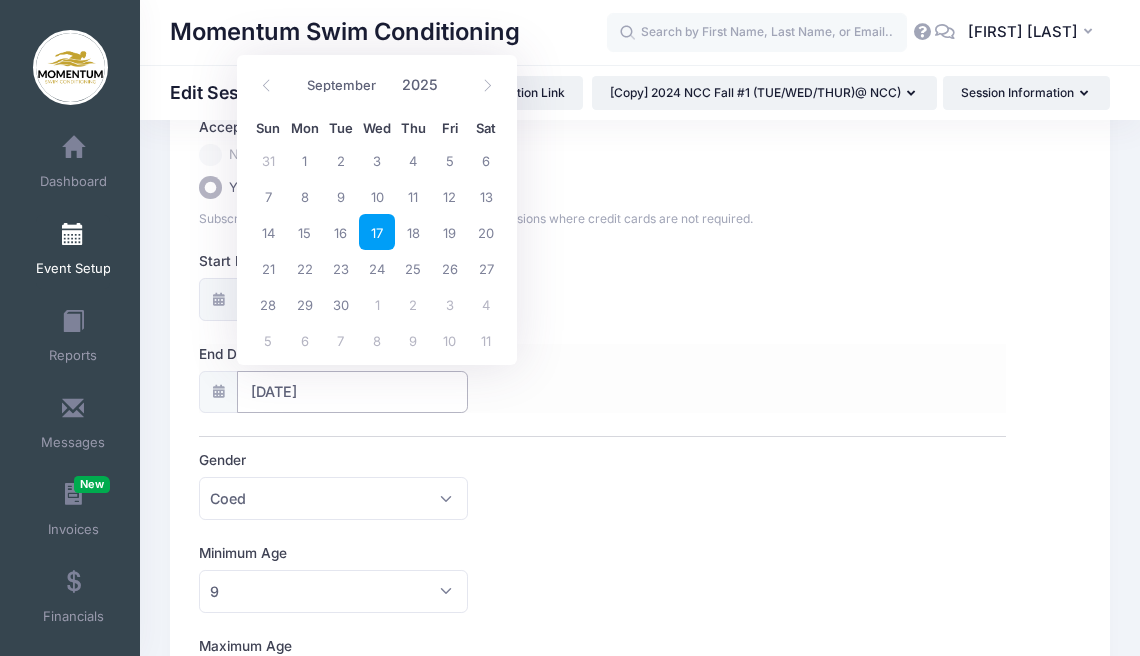 click on "09/17/2025" at bounding box center [352, 392] 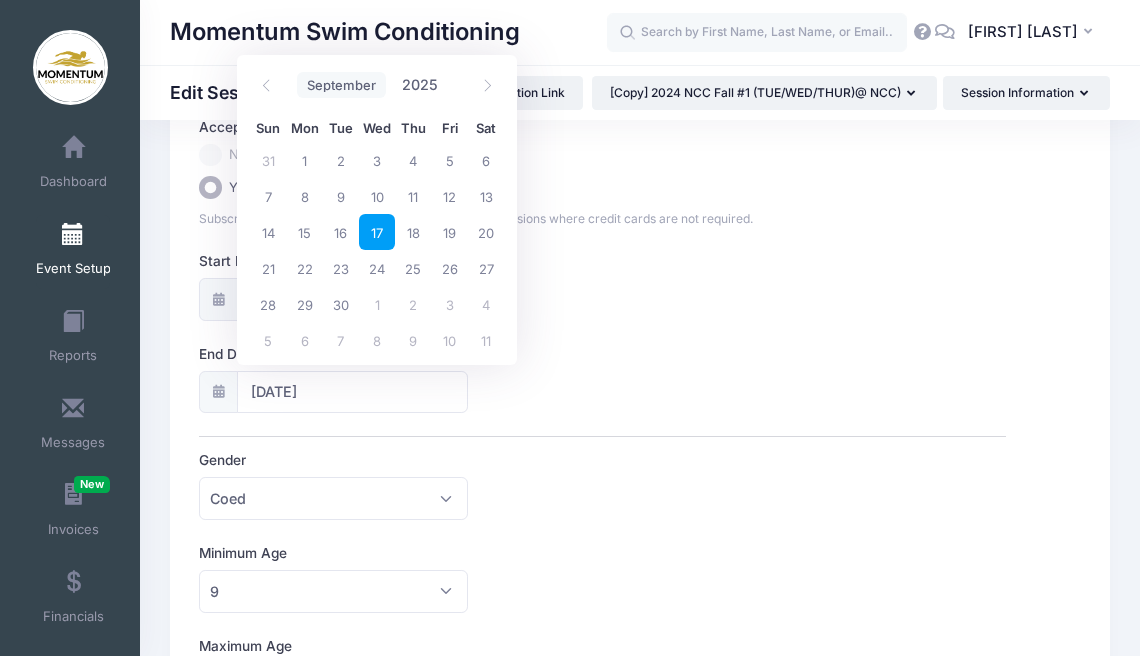 select on "9" 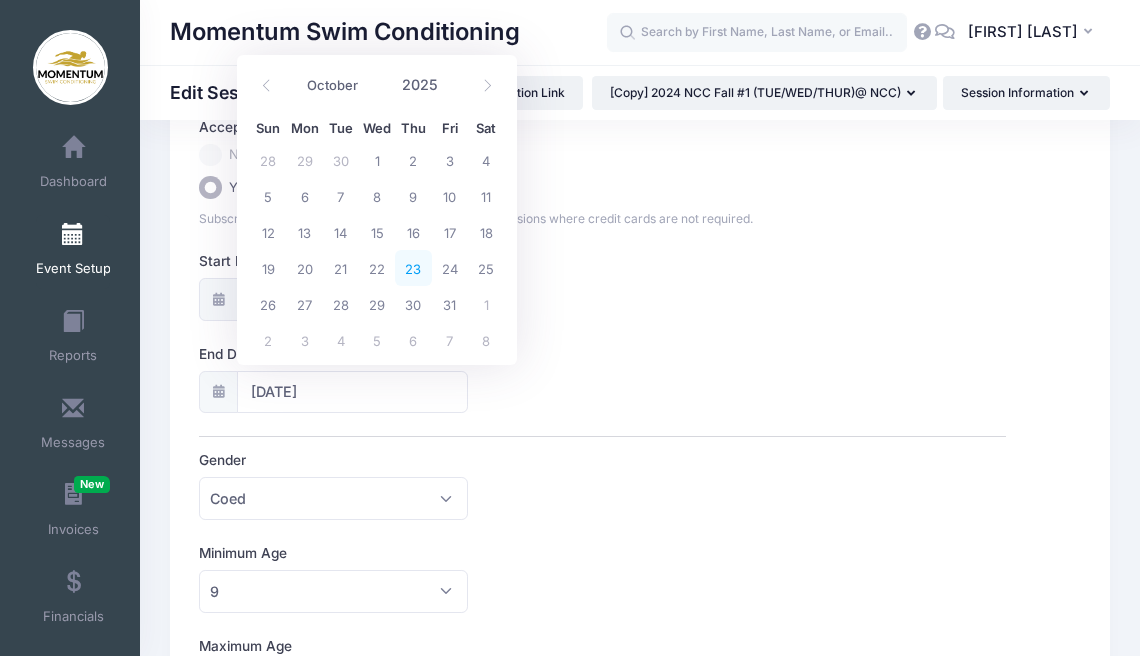 click on "23" at bounding box center (413, 268) 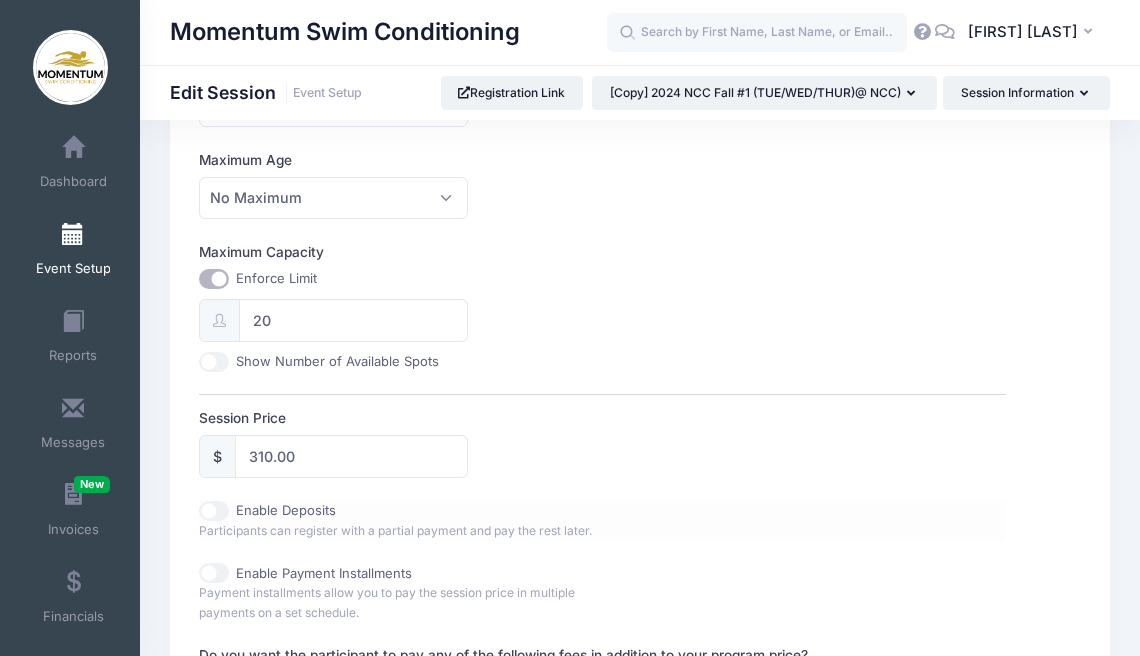 scroll, scrollTop: 792, scrollLeft: 0, axis: vertical 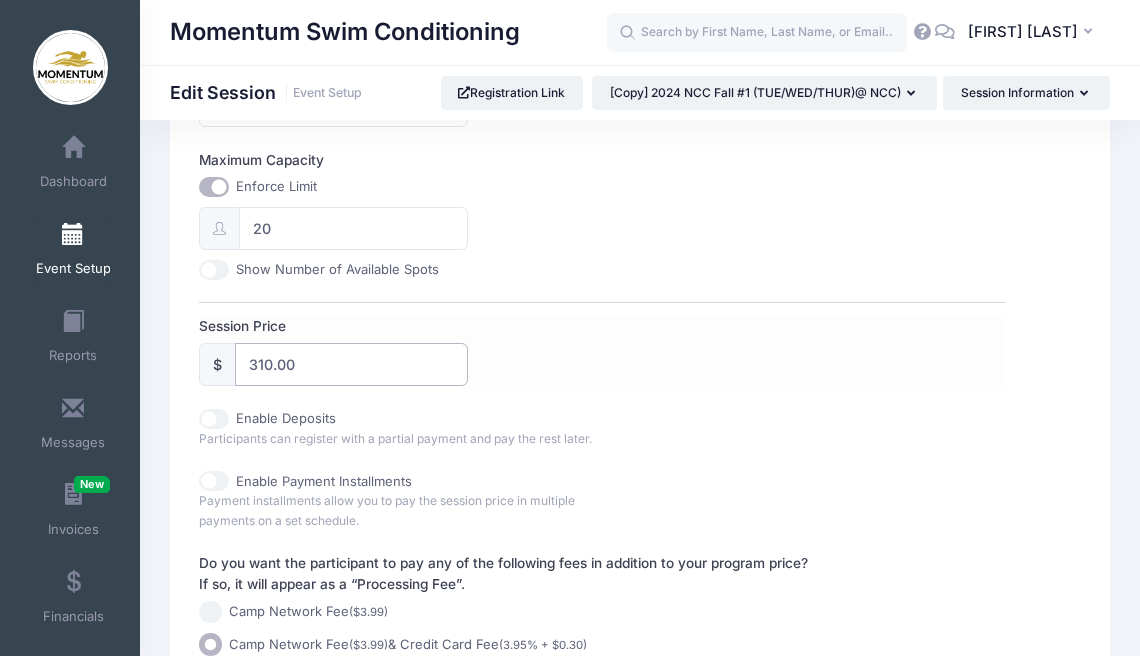 click on "310.00" at bounding box center [351, 364] 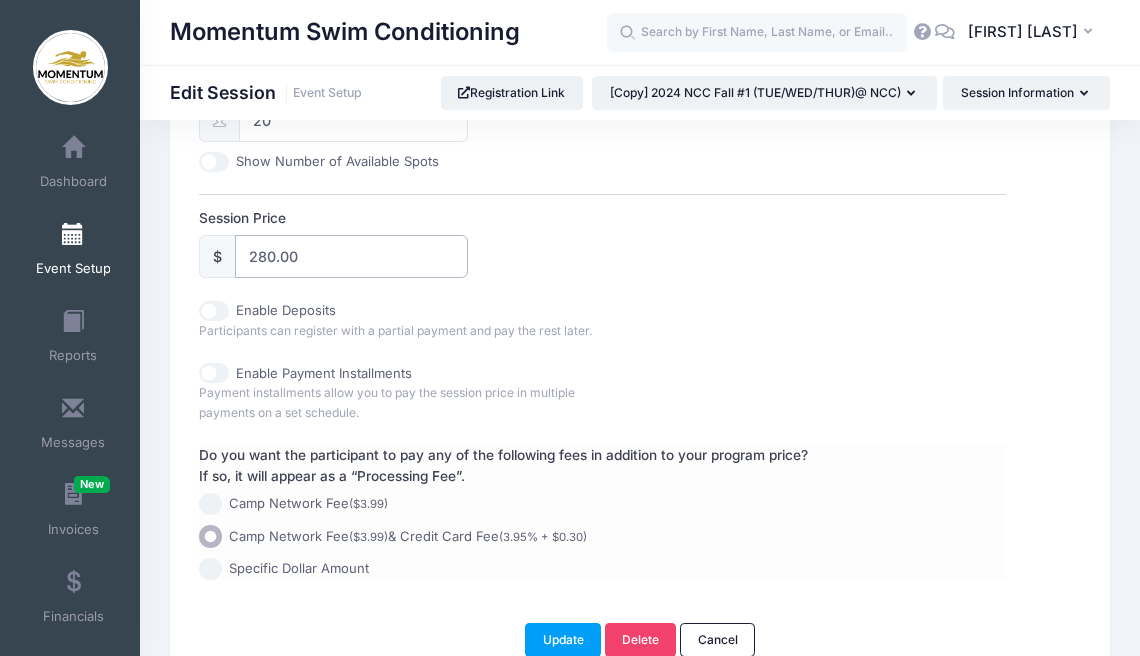 scroll, scrollTop: 990, scrollLeft: 0, axis: vertical 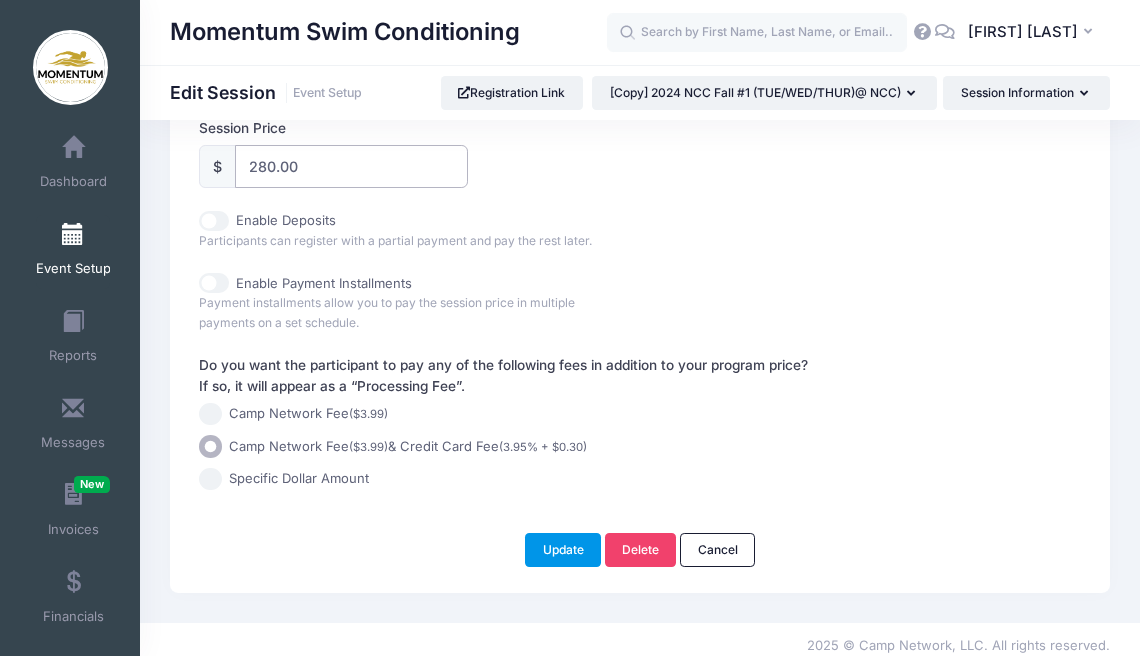 type on "280.00" 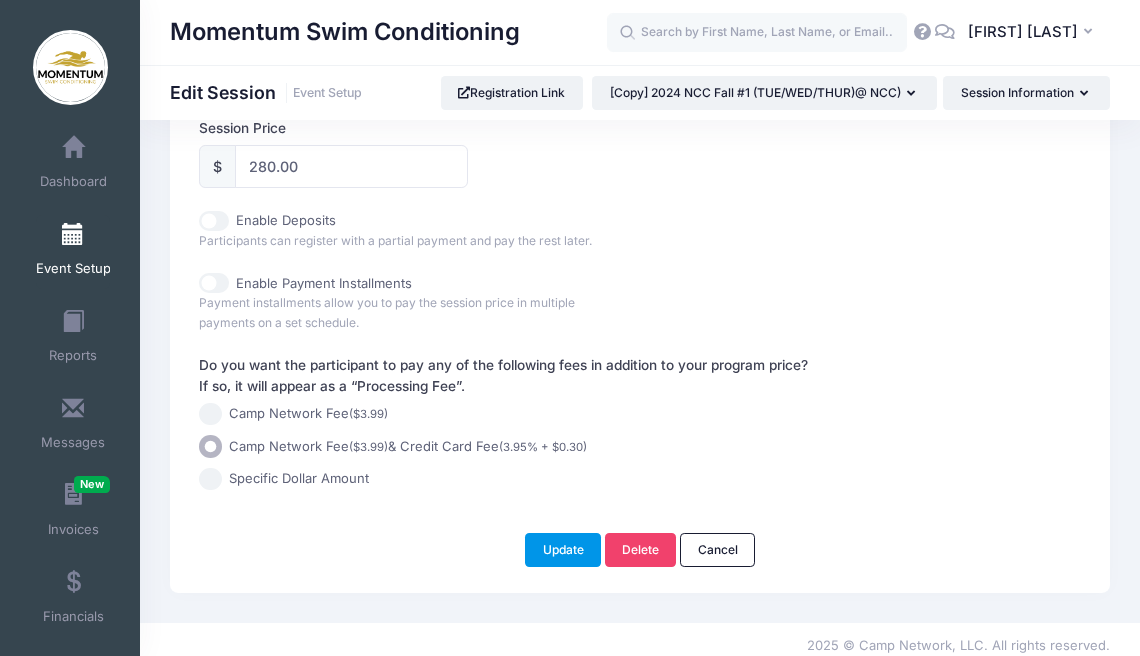click on "Update" at bounding box center (563, 550) 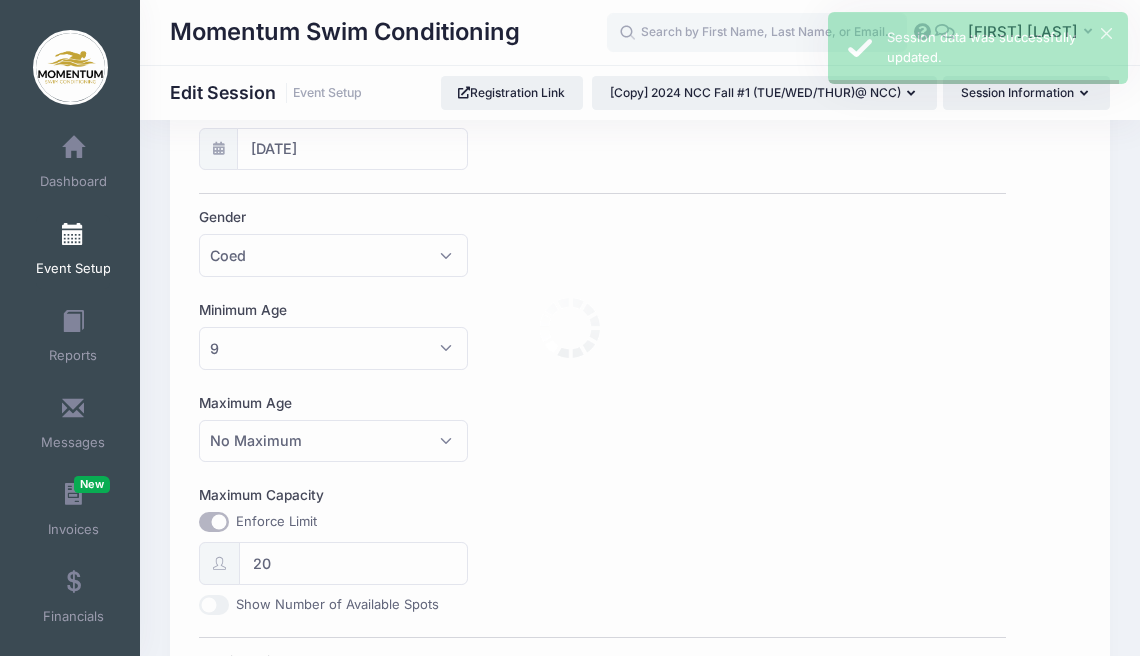 scroll, scrollTop: 0, scrollLeft: 0, axis: both 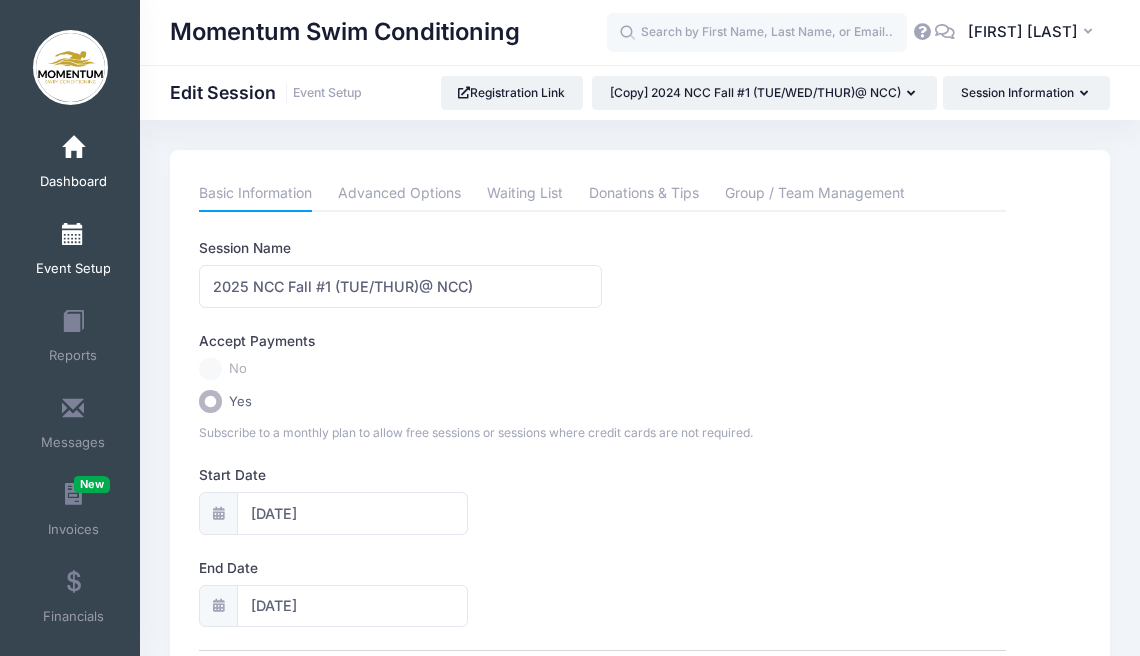 click on "Dashboard" at bounding box center (73, 182) 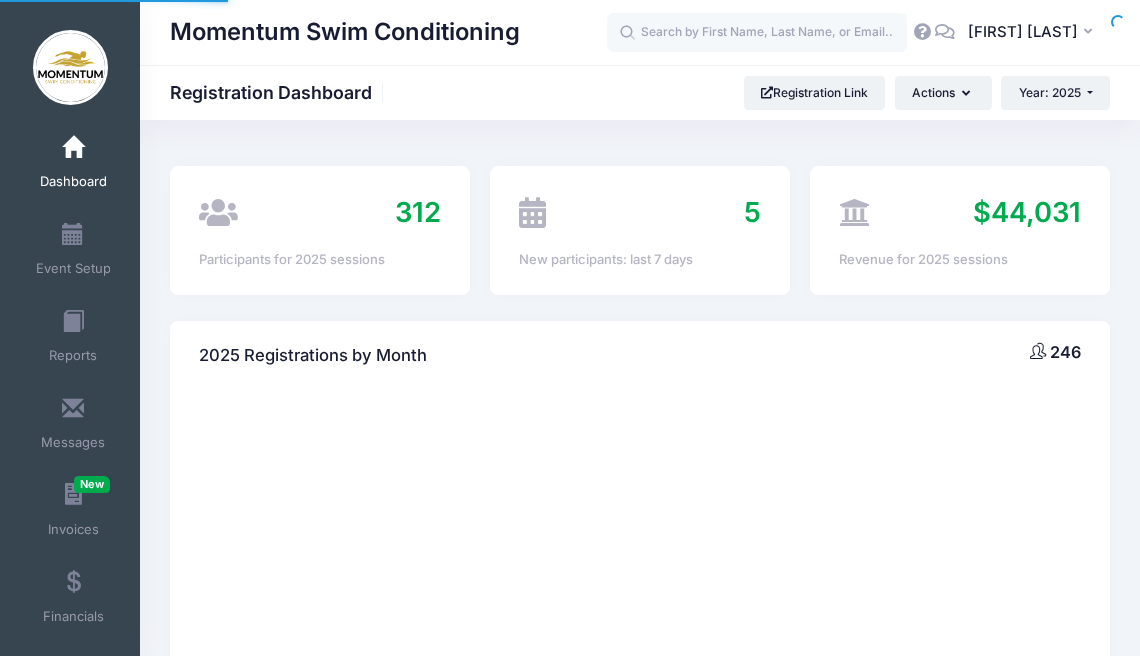 scroll, scrollTop: 0, scrollLeft: 0, axis: both 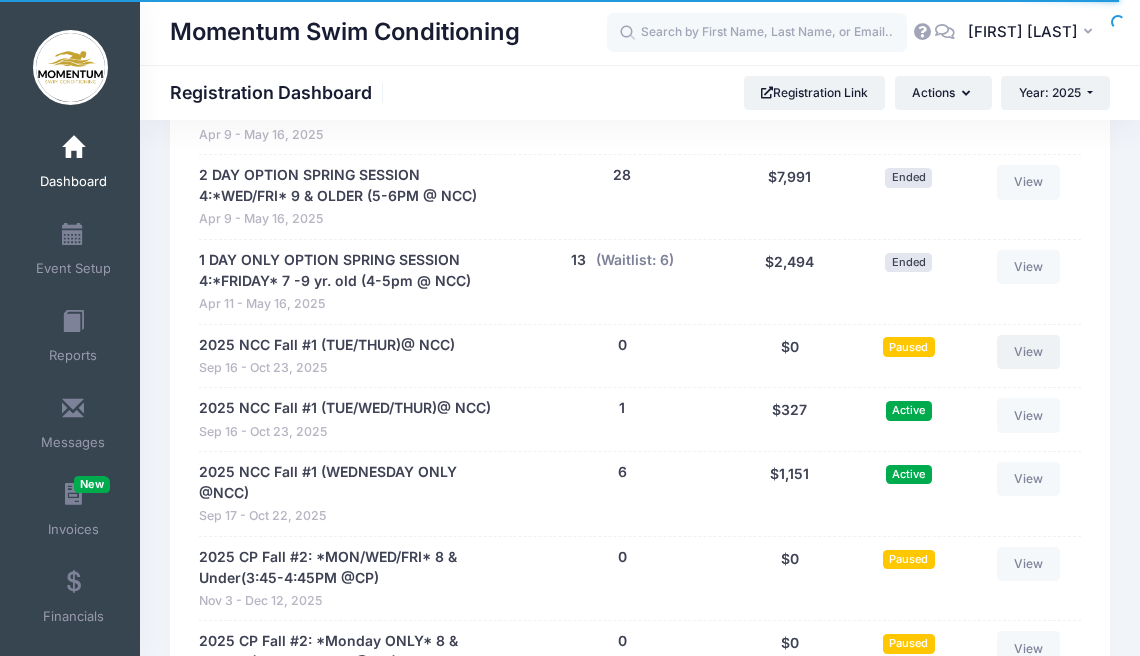 click on "View" at bounding box center [1029, 352] 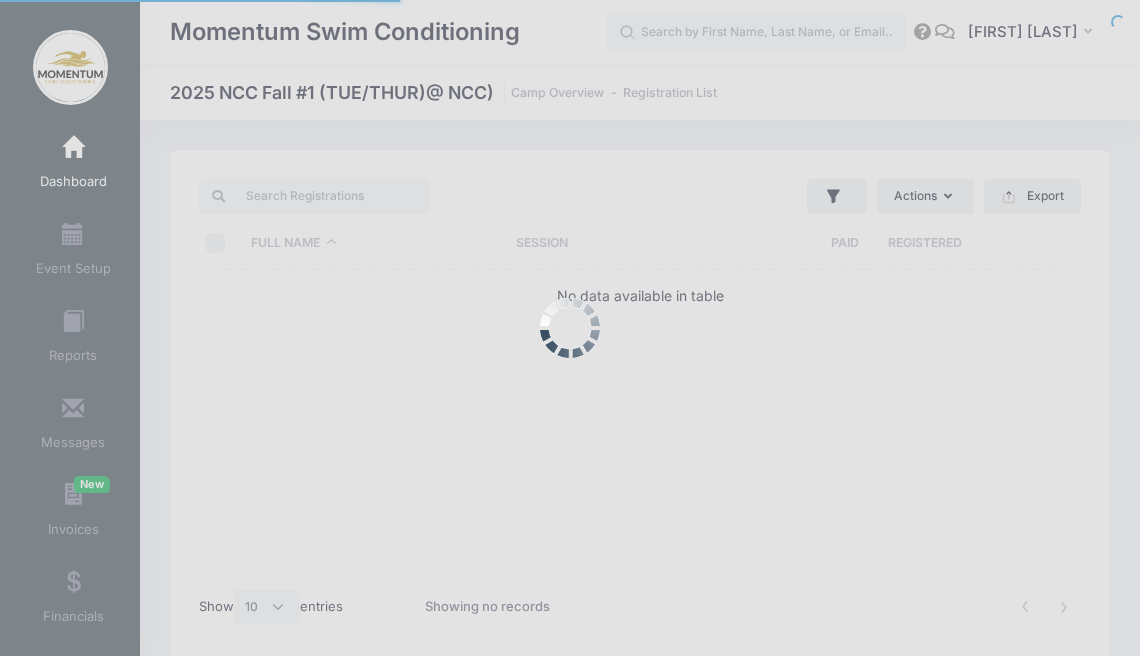 select on "10" 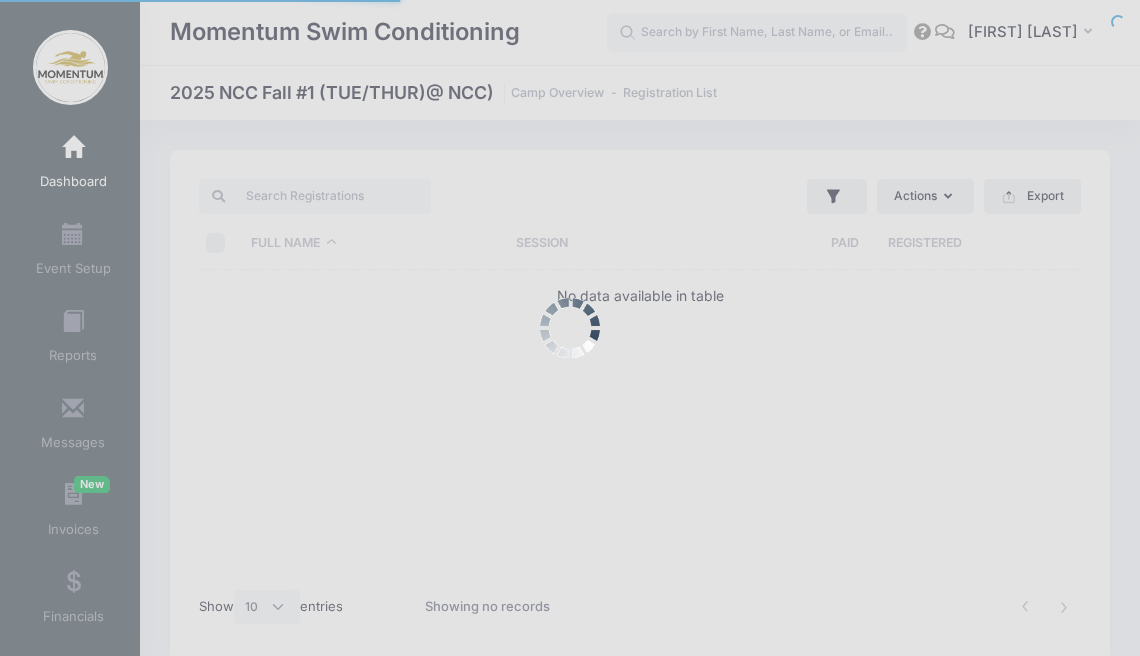 scroll, scrollTop: 0, scrollLeft: 0, axis: both 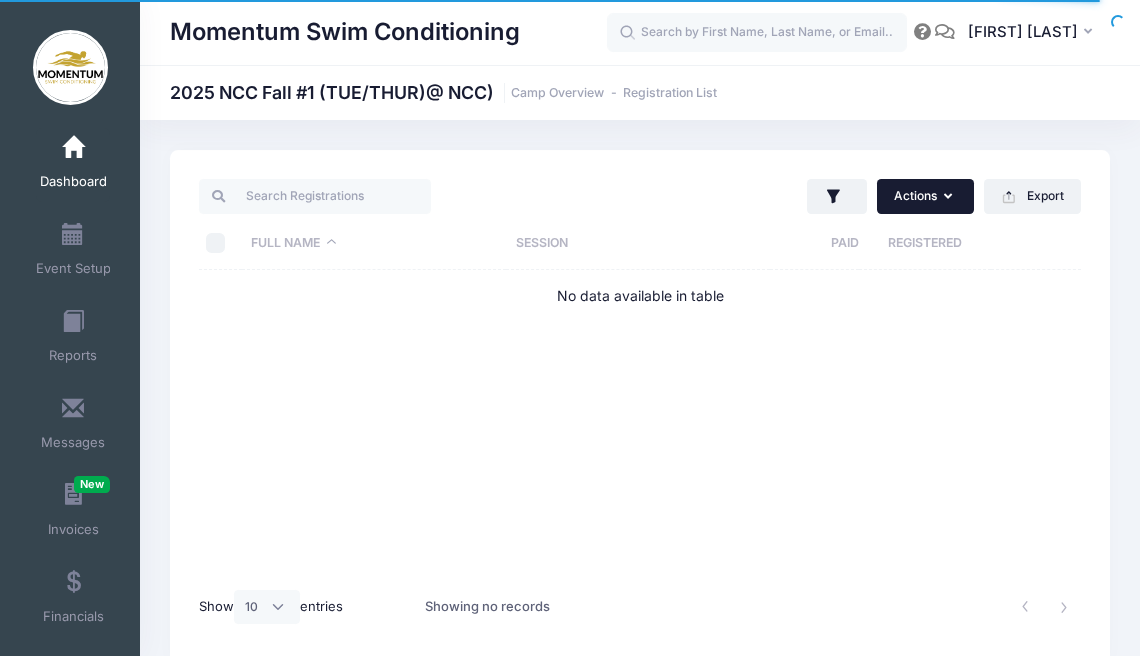 click at bounding box center (950, 197) 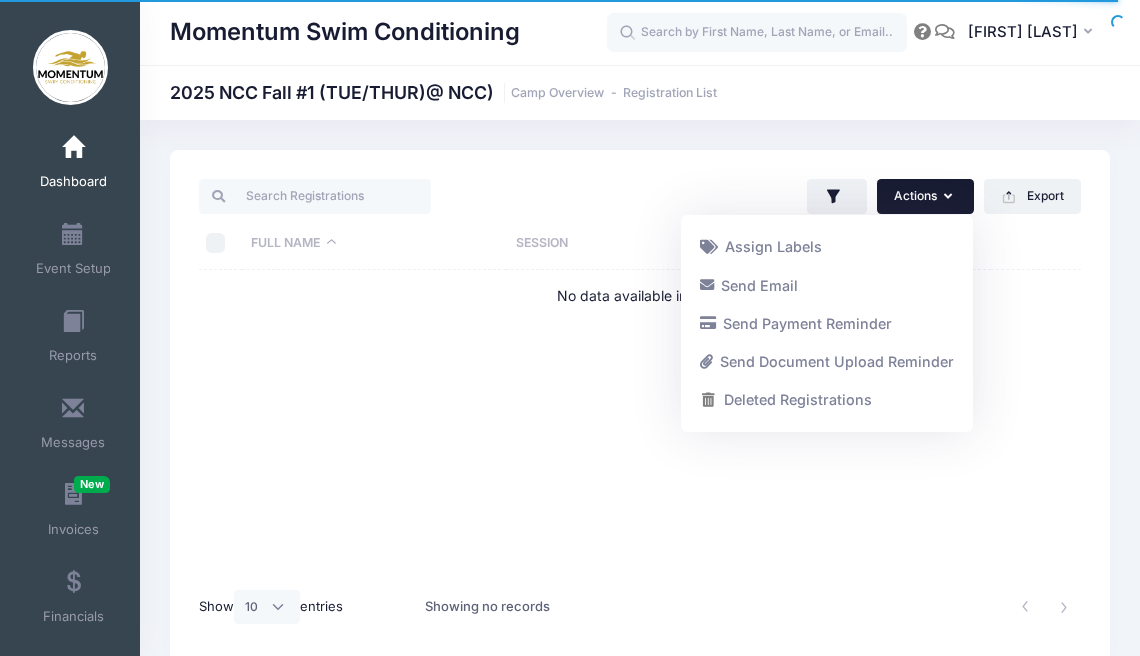 click at bounding box center [950, 197] 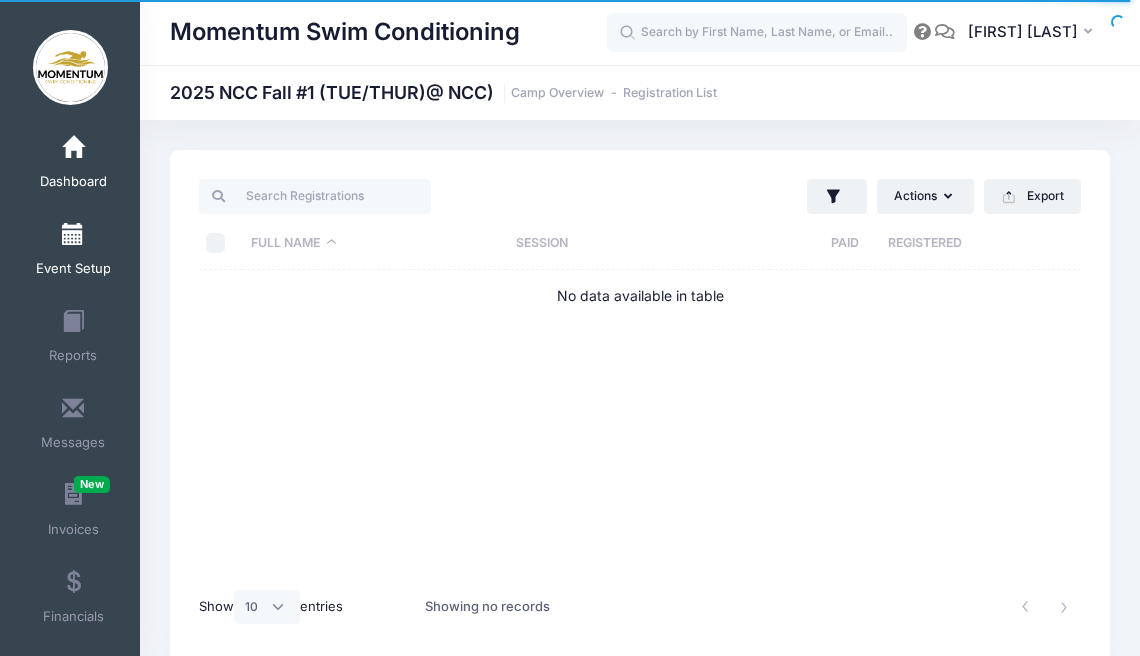 click on "Event Setup" at bounding box center [73, 252] 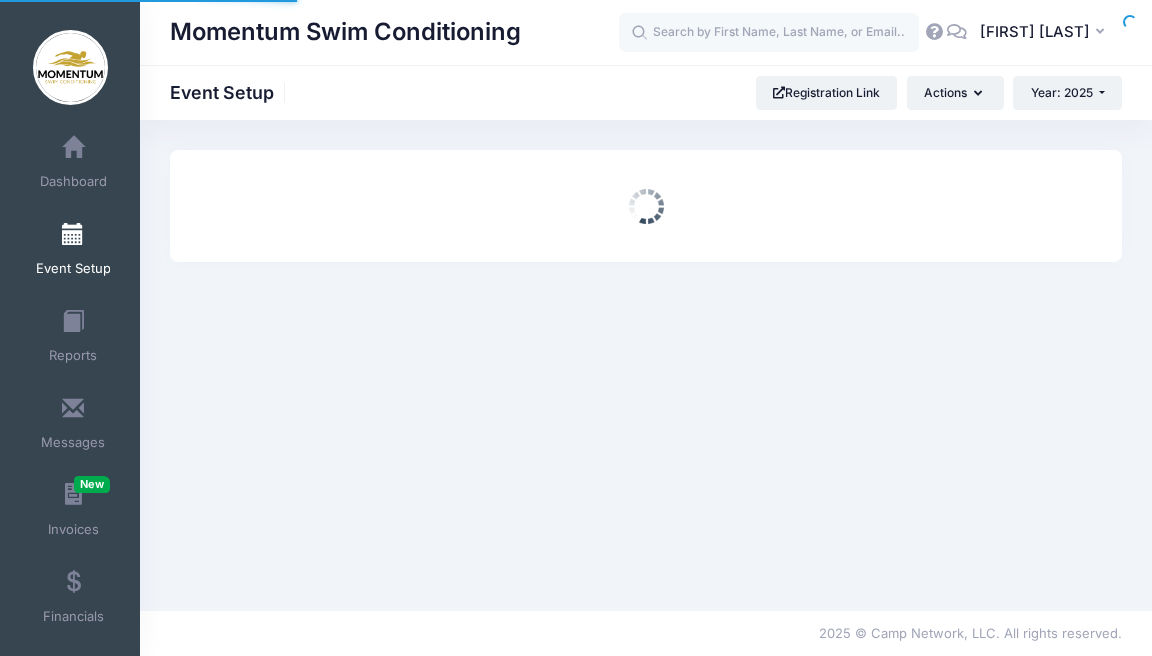 scroll, scrollTop: 0, scrollLeft: 0, axis: both 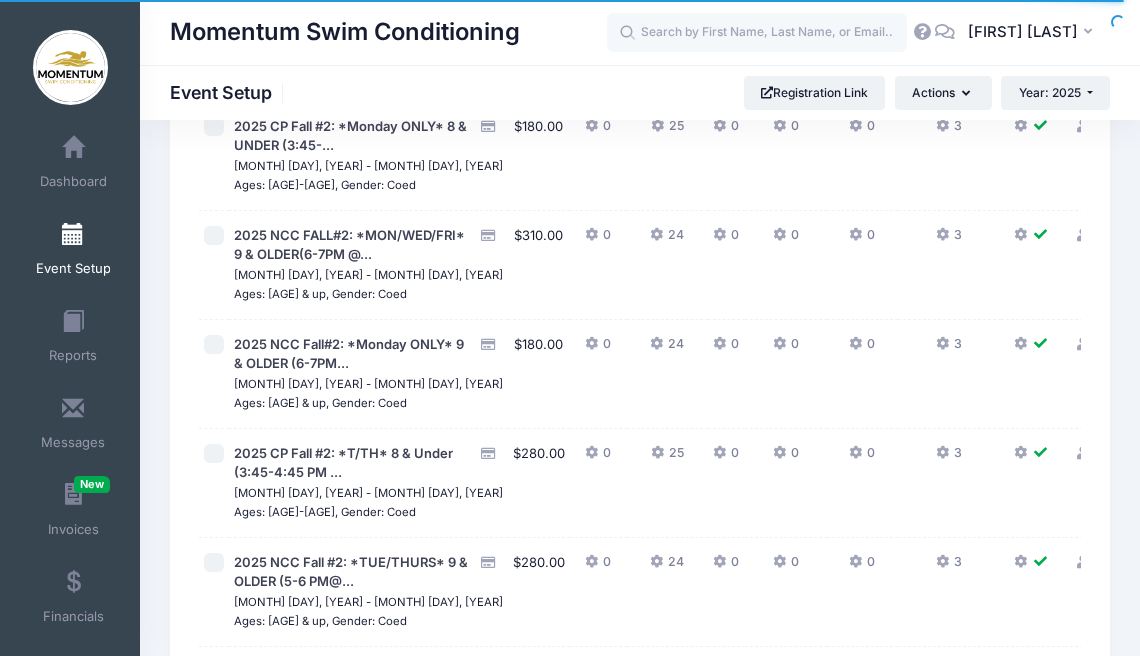 click at bounding box center (214, -290) 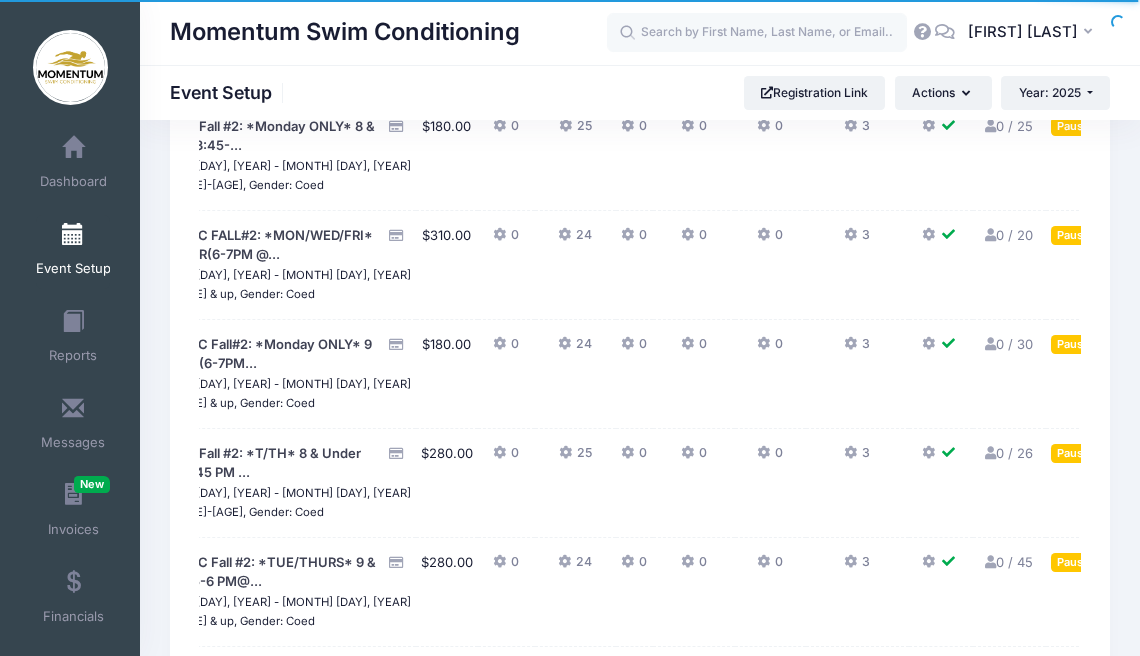 scroll, scrollTop: 0, scrollLeft: 91, axis: horizontal 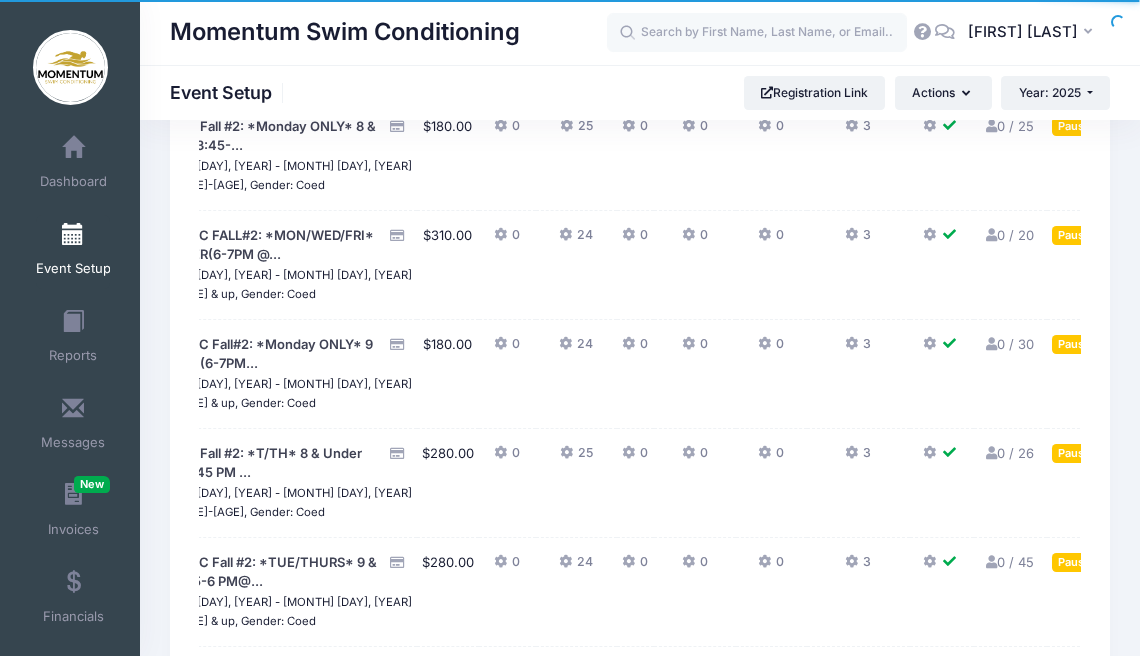 click at bounding box center (1173, -288) 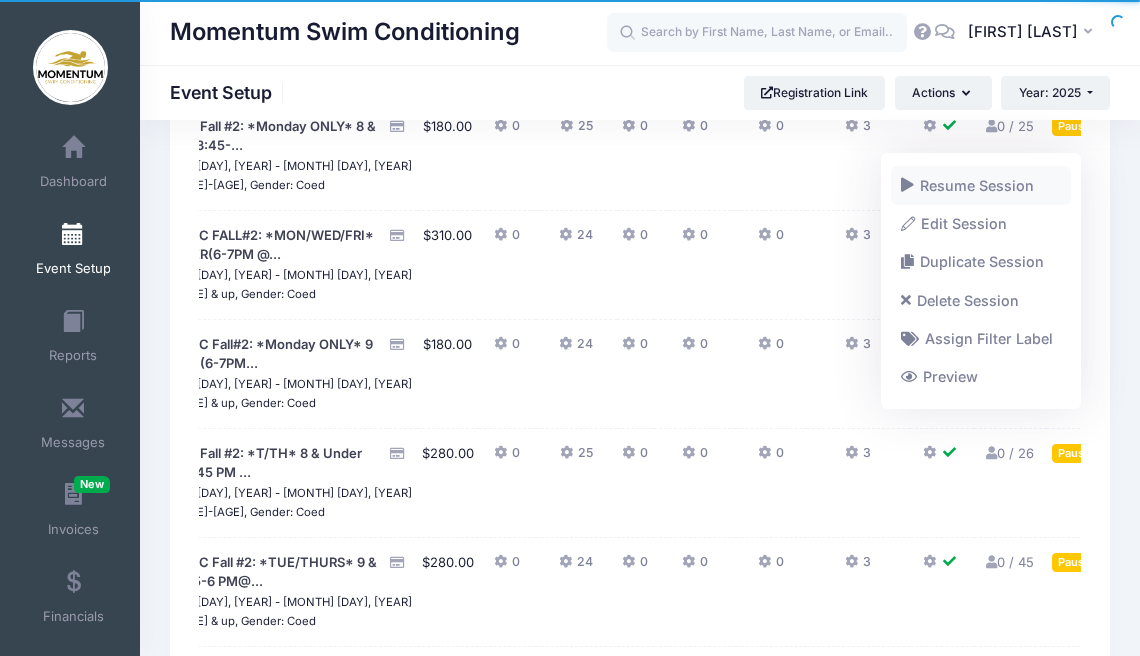 click on "Resume Session" at bounding box center [981, 185] 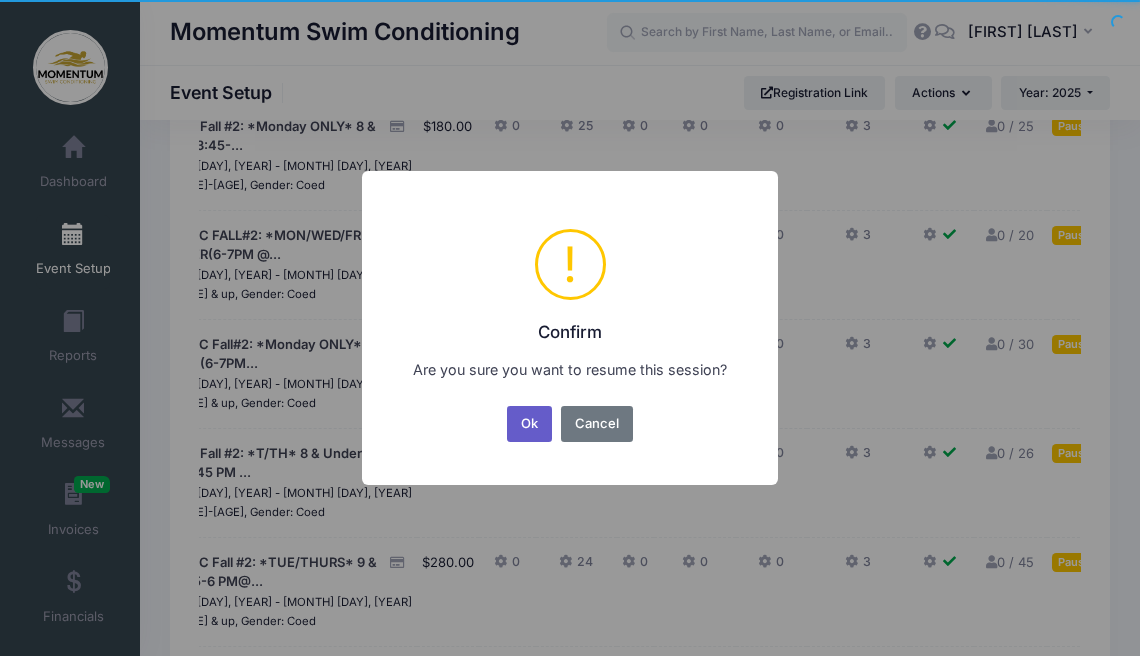 click on "Ok" at bounding box center [530, 424] 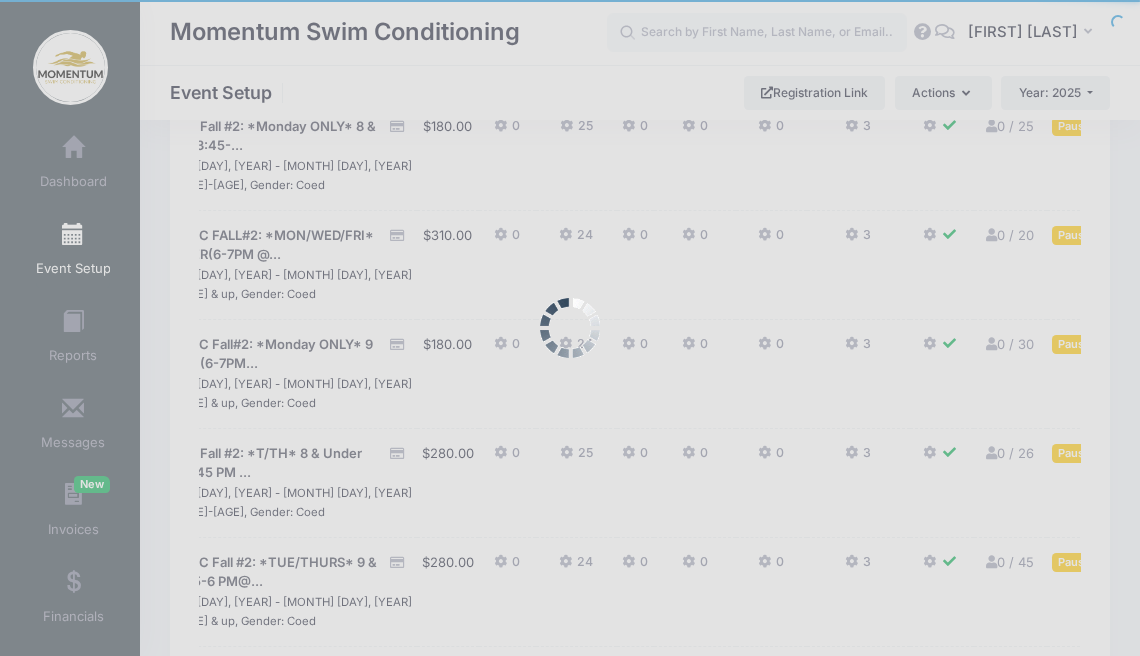 scroll, scrollTop: 2445, scrollLeft: 0, axis: vertical 